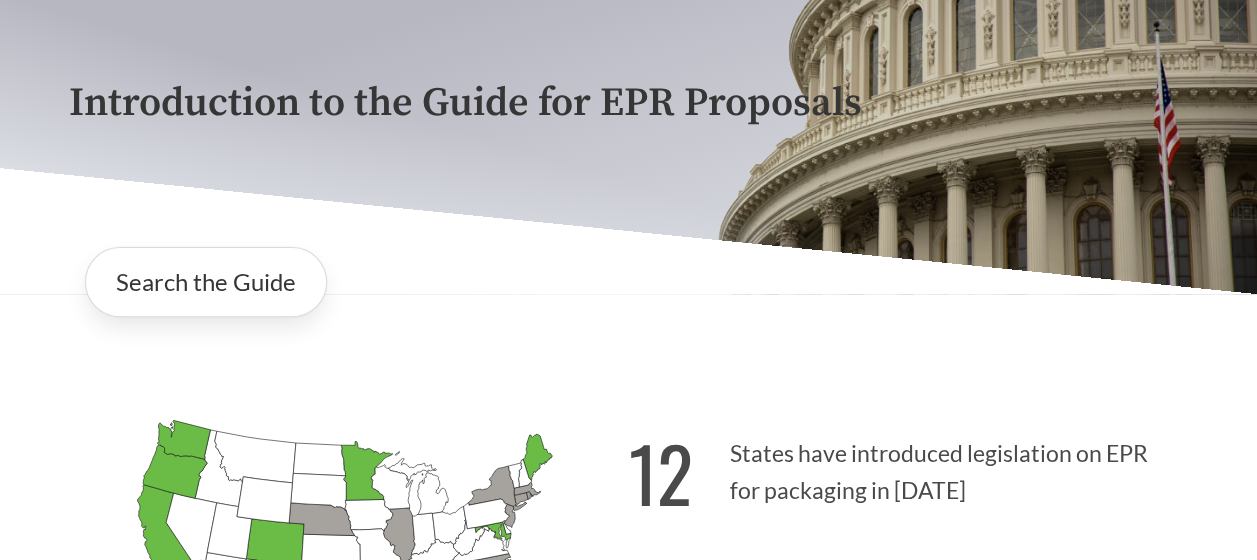 scroll, scrollTop: 500, scrollLeft: 0, axis: vertical 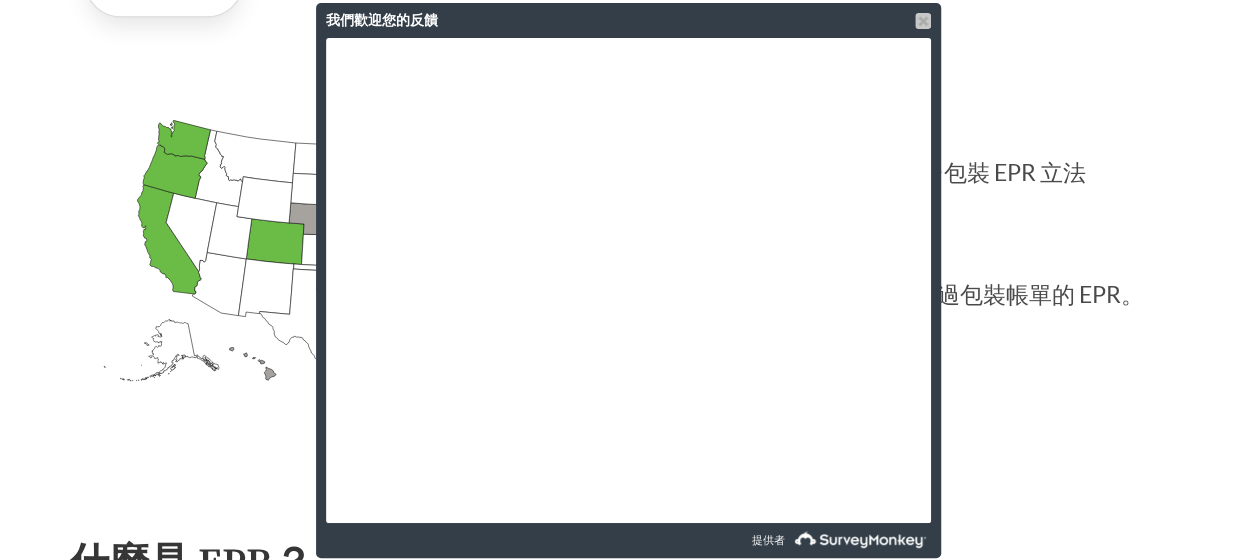 click at bounding box center (923, 21) 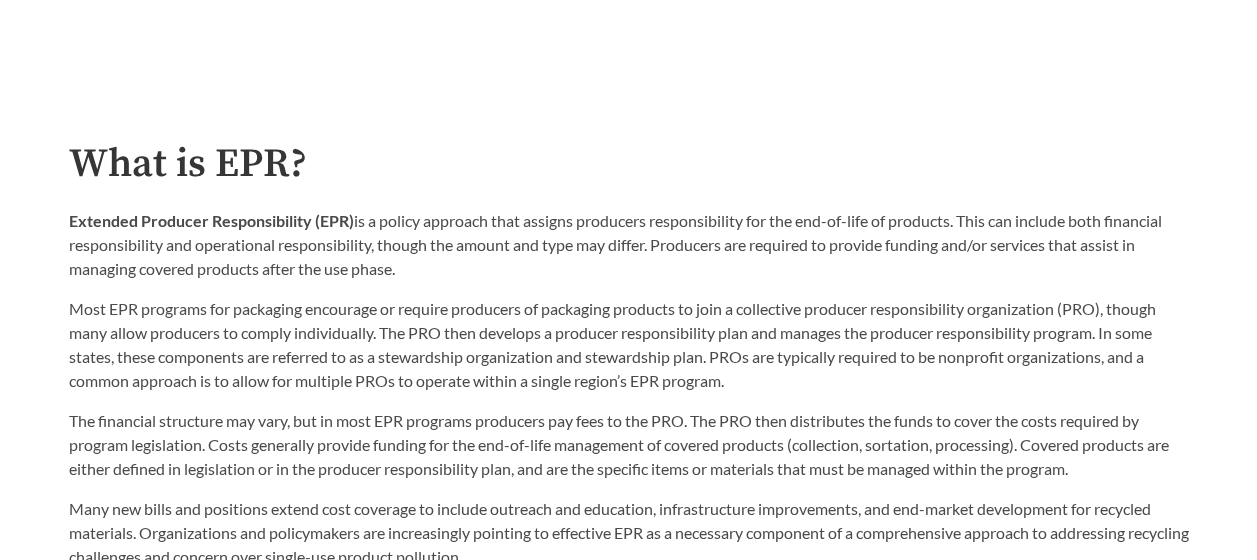 scroll, scrollTop: 1000, scrollLeft: 0, axis: vertical 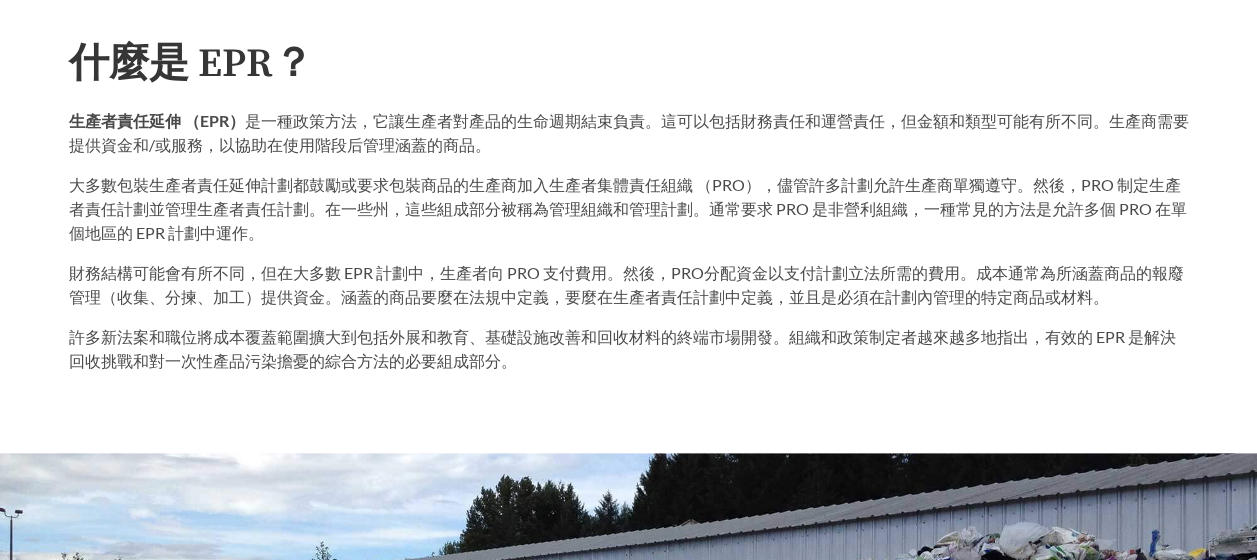 click on "財務結構可能會有所不同，但在大多數 EPR 計劃中，生產者向 PRO 支付費用。然後，PRO分配資金以支付計劃立法所需的費用。成本通常為所涵蓋商品的報廢管理（收集、分揀、加工）提供資金。涵蓋的商品要麼在法規中定義，要麼在生產者責任計劃中定義，並且是必須在計劃內管理的特定商品或材料。" at bounding box center (629, 285) 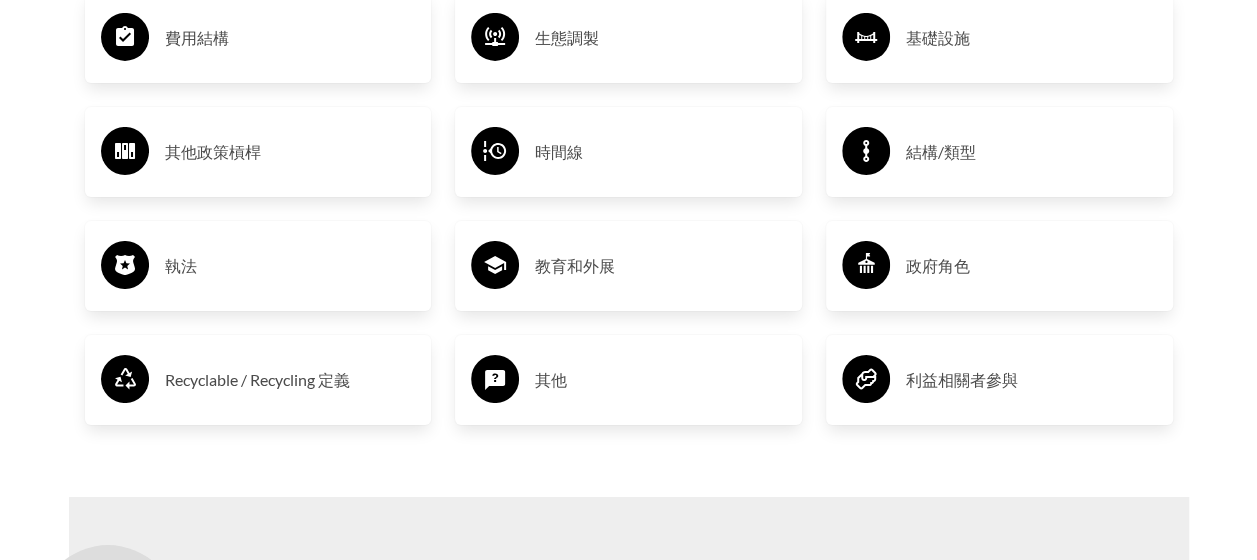 scroll, scrollTop: 3900, scrollLeft: 0, axis: vertical 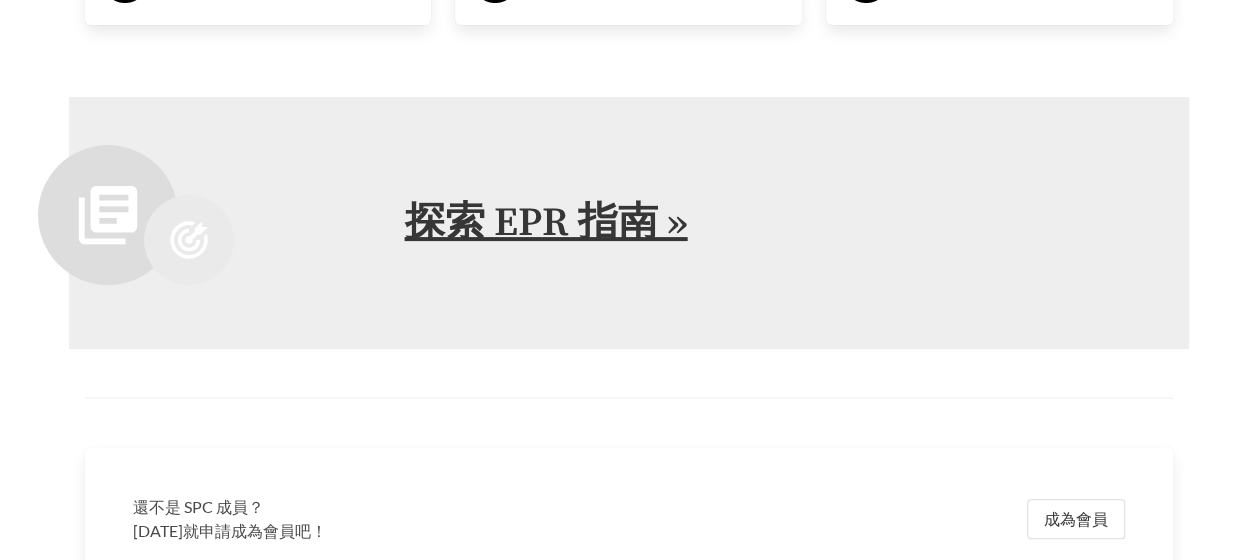 click on "探索 EPR 指南 »" at bounding box center (546, 223) 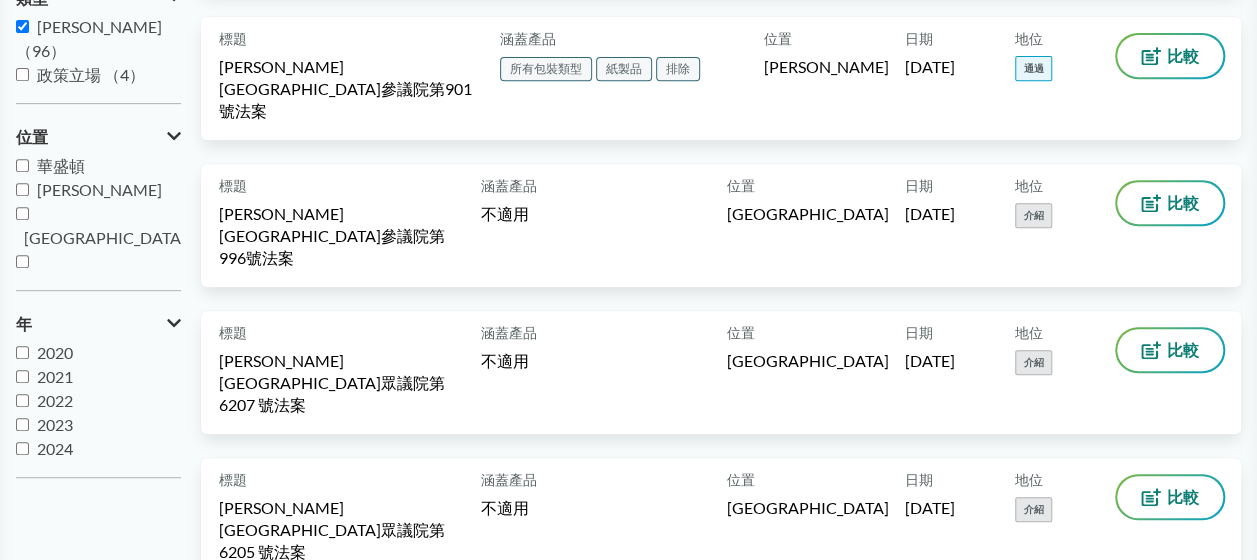 scroll, scrollTop: 0, scrollLeft: 0, axis: both 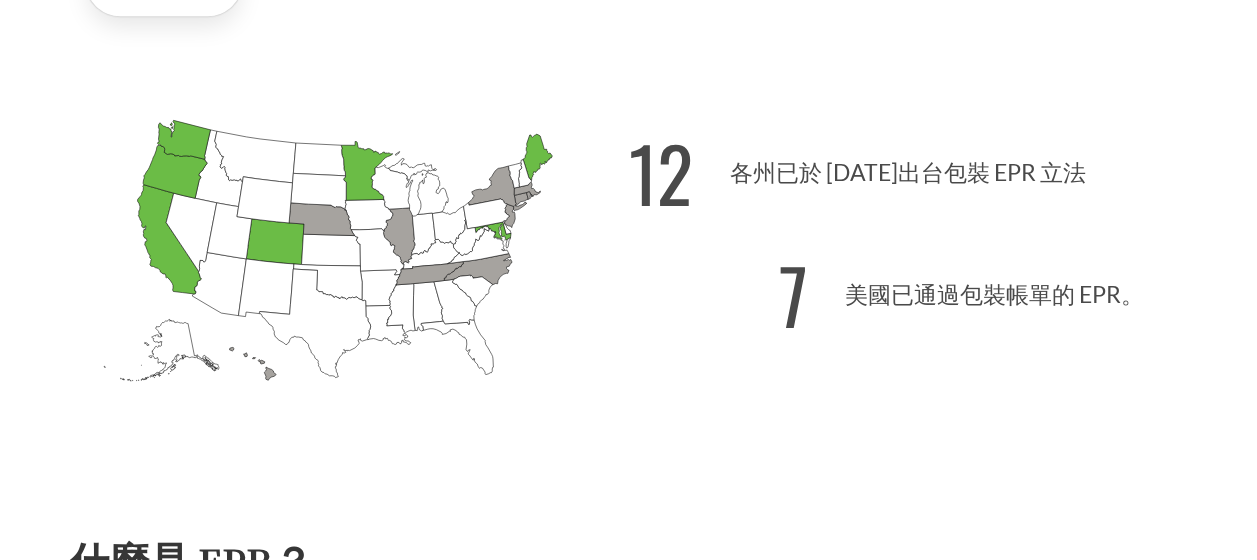 click on "美國已通過包裝帳單的 EPR。" at bounding box center (994, 294) 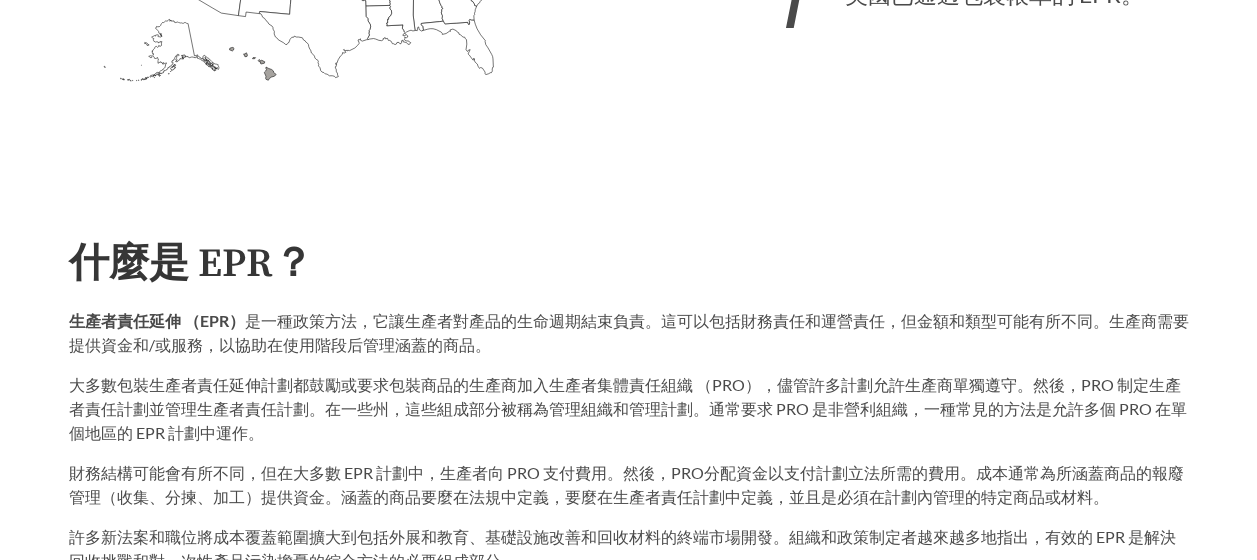 scroll, scrollTop: 900, scrollLeft: 0, axis: vertical 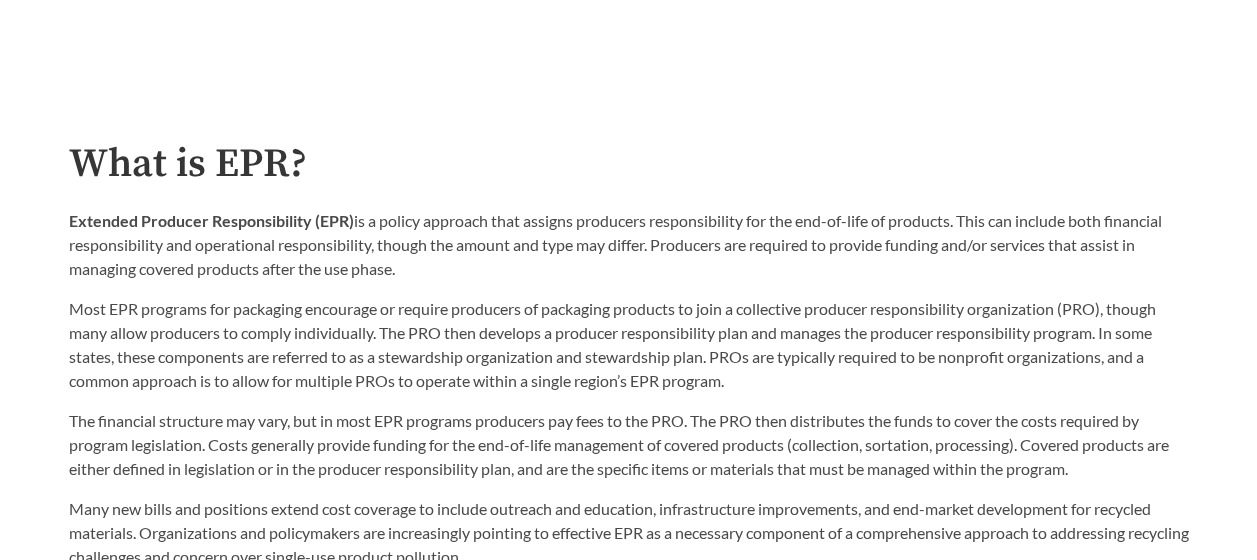 click on "Extended Producer Responsibility (EPR)" at bounding box center [211, 220] 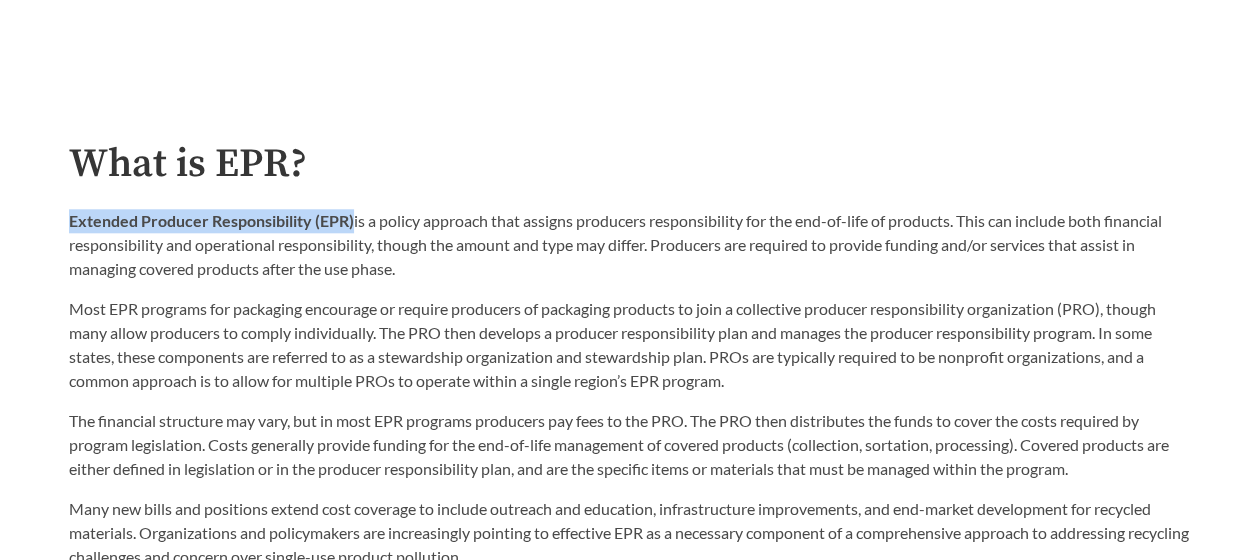 drag, startPoint x: 68, startPoint y: 227, endPoint x: 352, endPoint y: 234, distance: 284.08624 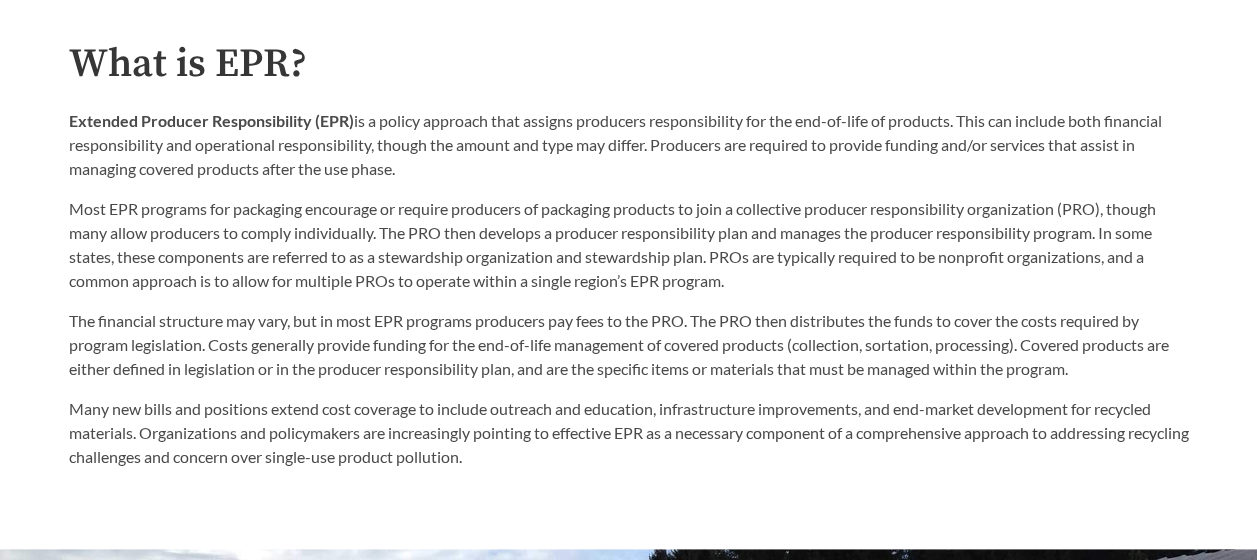 scroll, scrollTop: 1100, scrollLeft: 0, axis: vertical 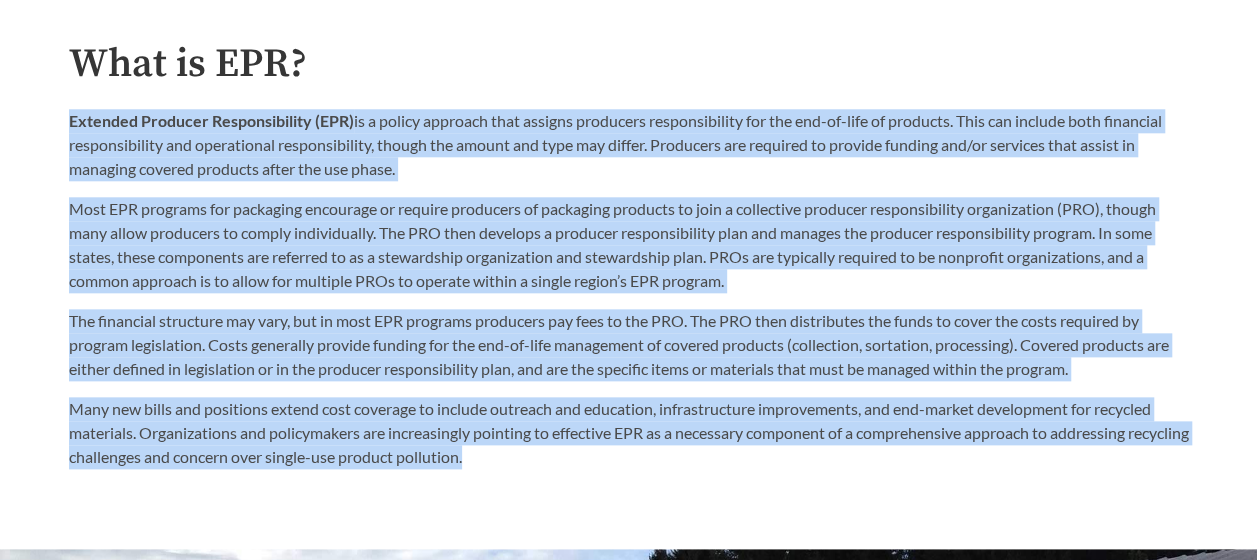 drag, startPoint x: 547, startPoint y: 367, endPoint x: 53, endPoint y: 131, distance: 547.47784 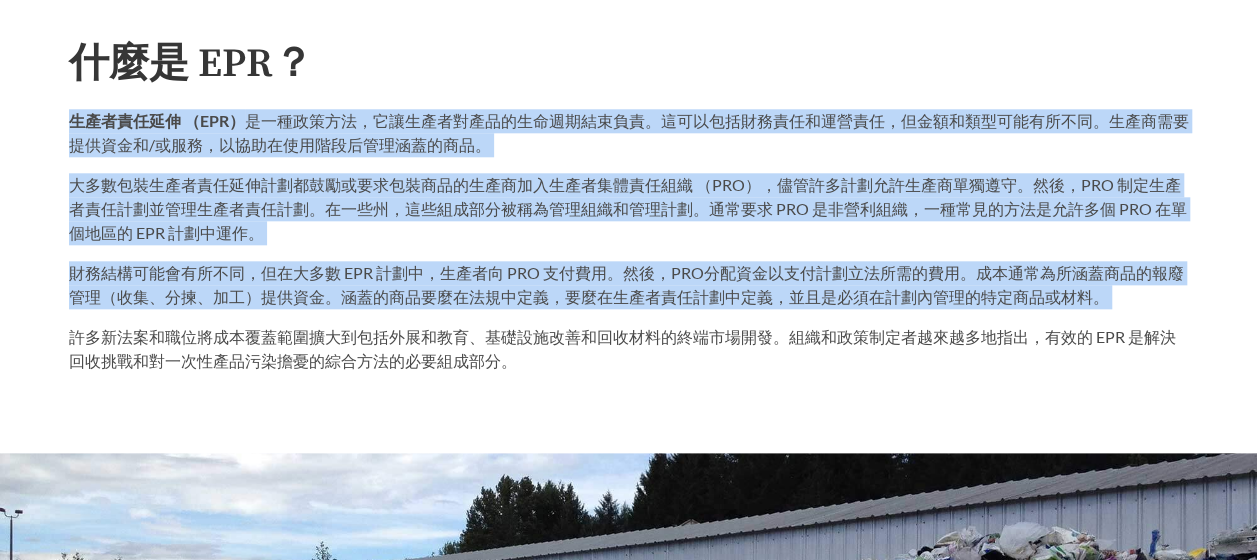 click on "生產者責任延伸 （EPR）  是一種政策方法，它讓生產者對產品的生命週期結束負責。這可以包括財務責任和運營責任，但金額和類型可能有所不同。生產商需要提供資金和/或服務，以協助在使用階段后管理涵蓋的商品。" at bounding box center (629, 133) 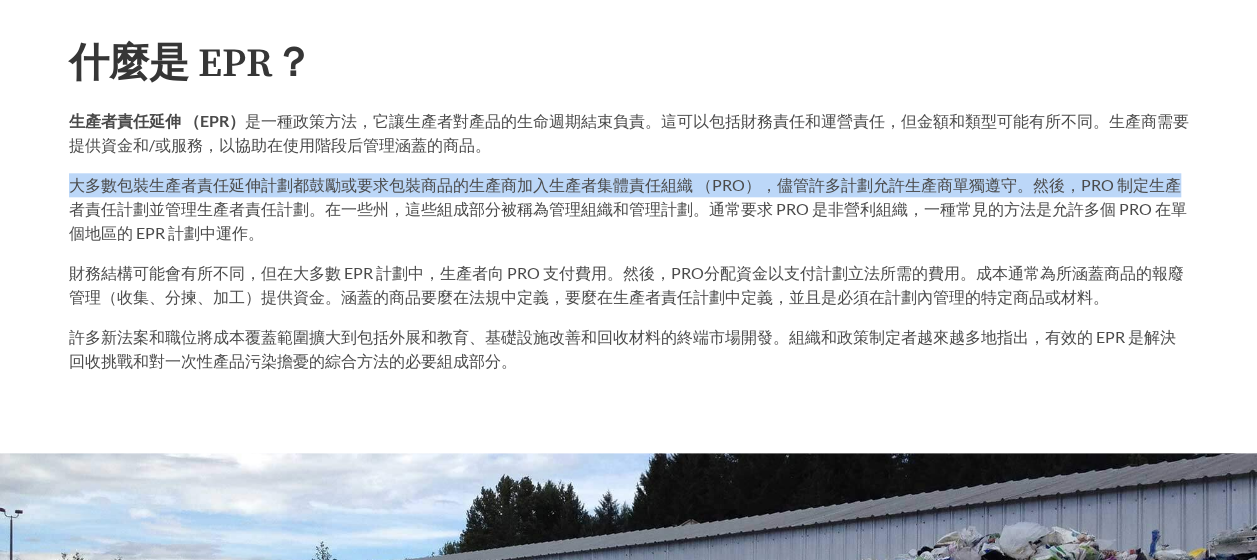 drag, startPoint x: 67, startPoint y: 186, endPoint x: 943, endPoint y: 206, distance: 876.2283 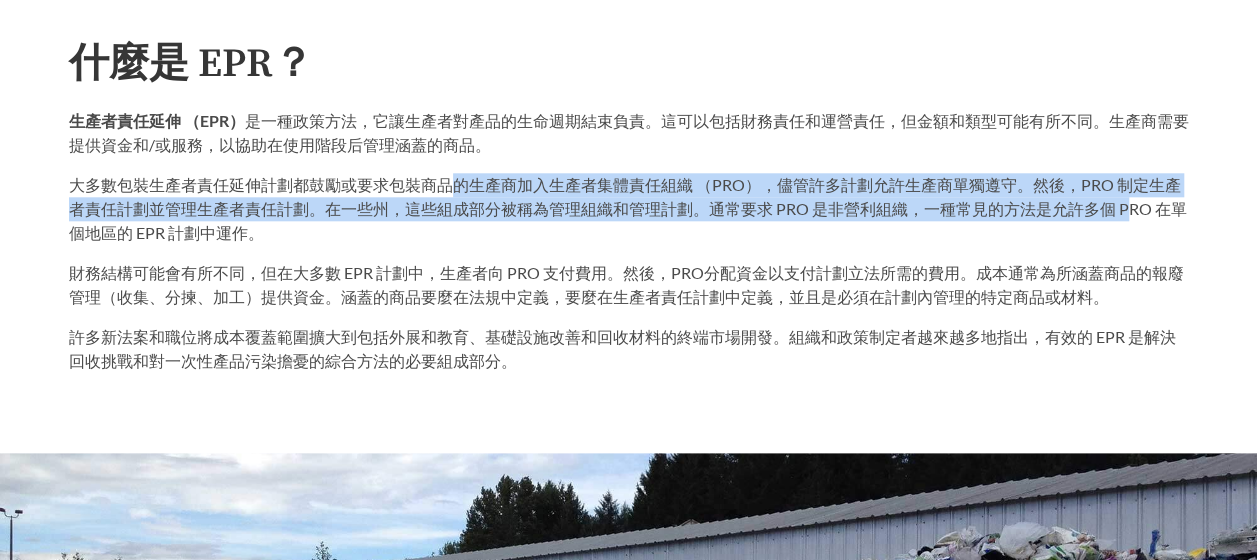 drag, startPoint x: 943, startPoint y: 206, endPoint x: 451, endPoint y: 166, distance: 493.62335 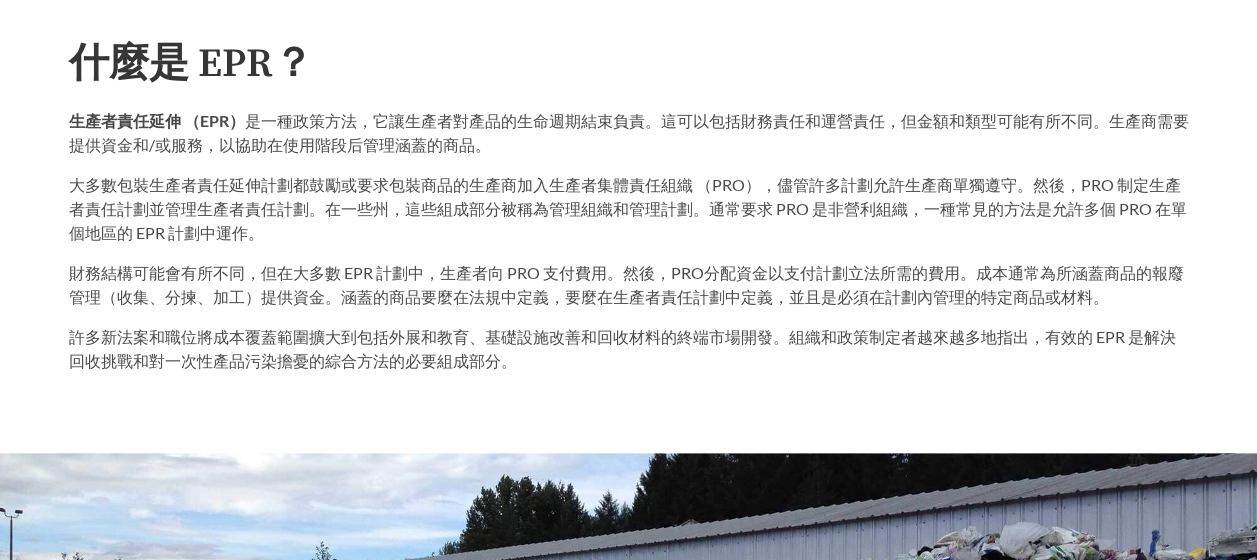 drag, startPoint x: 451, startPoint y: 166, endPoint x: 557, endPoint y: 252, distance: 136.49908 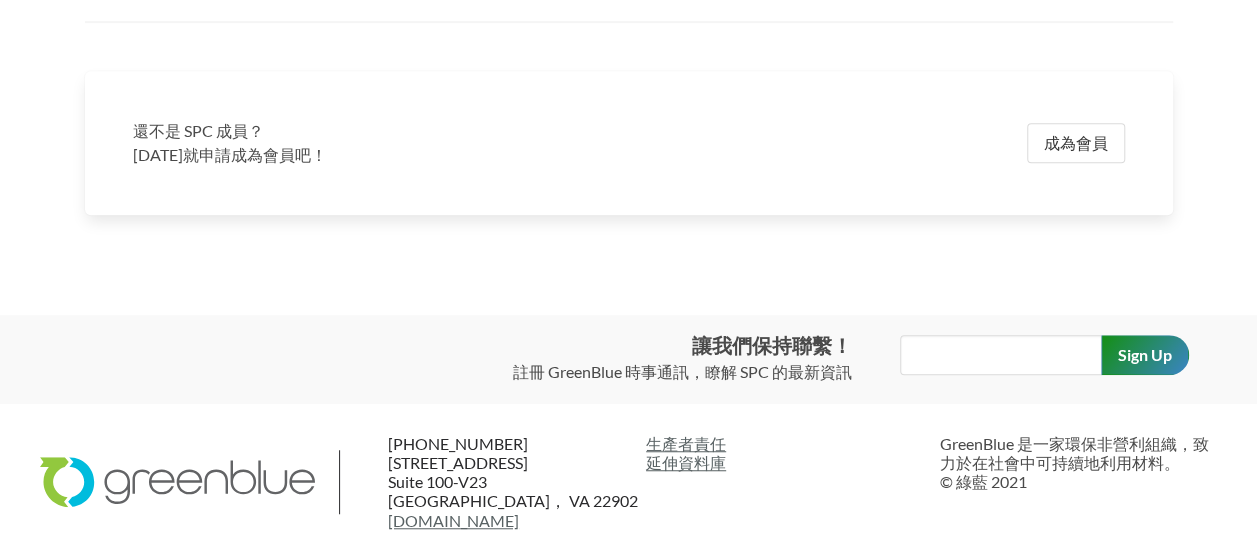 scroll, scrollTop: 3778, scrollLeft: 0, axis: vertical 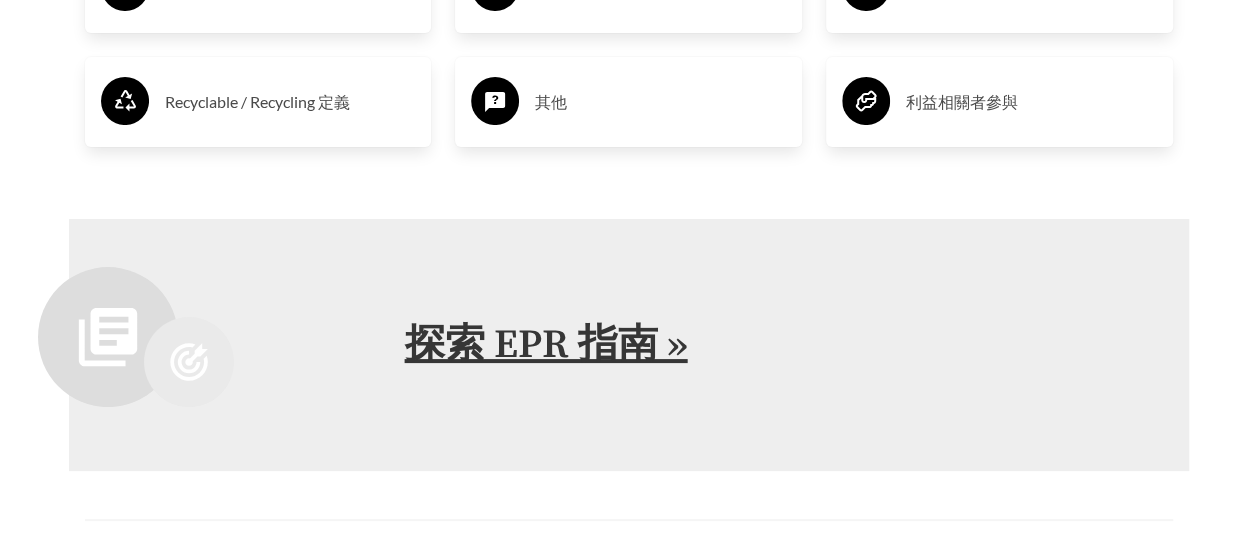click on "探索 EPR 指南 »" at bounding box center [546, 345] 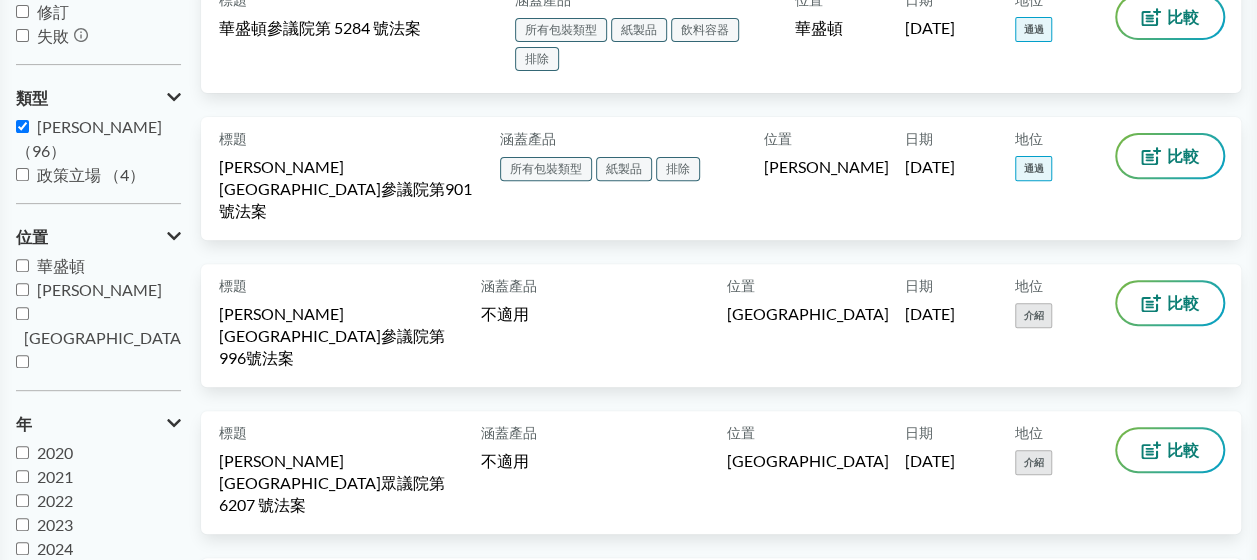 scroll, scrollTop: 200, scrollLeft: 0, axis: vertical 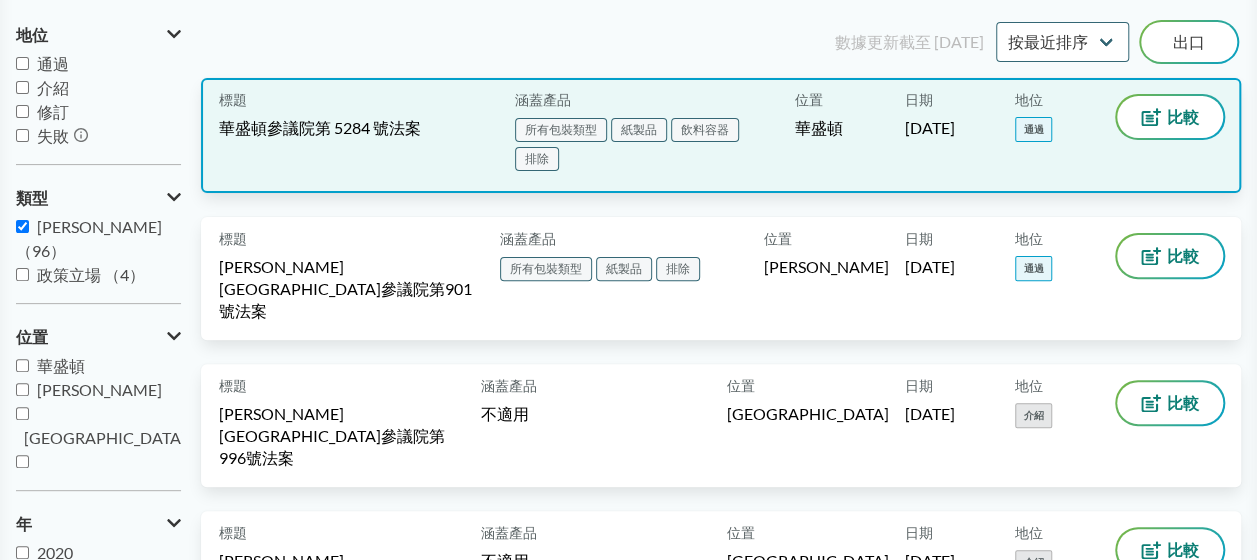 click on "標題 華盛頓參議院第 5284 號法案" at bounding box center [363, 135] 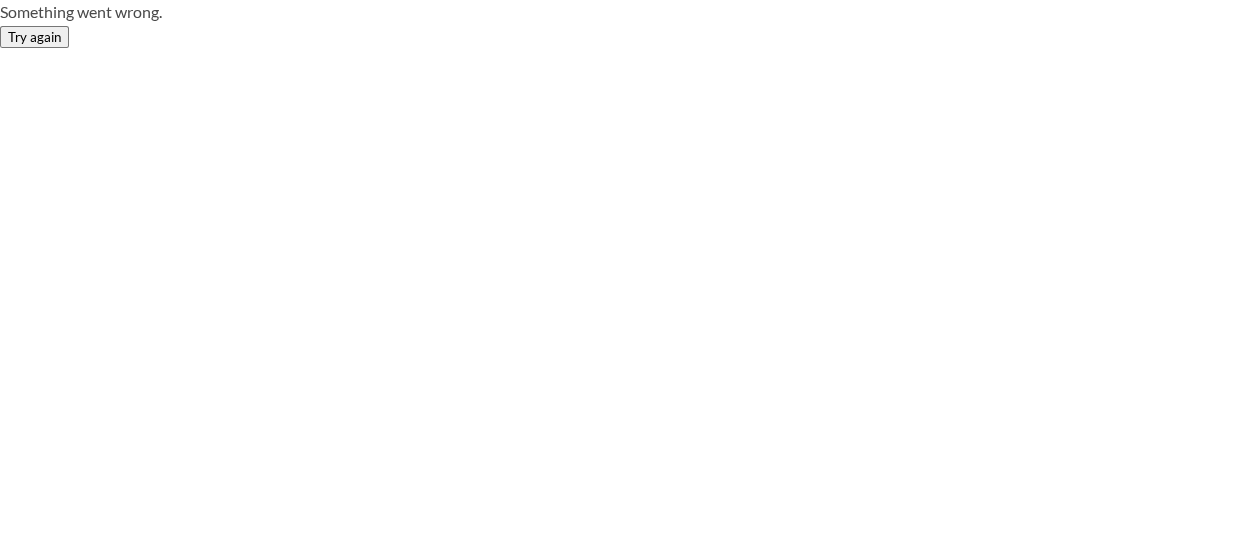 scroll, scrollTop: 0, scrollLeft: 0, axis: both 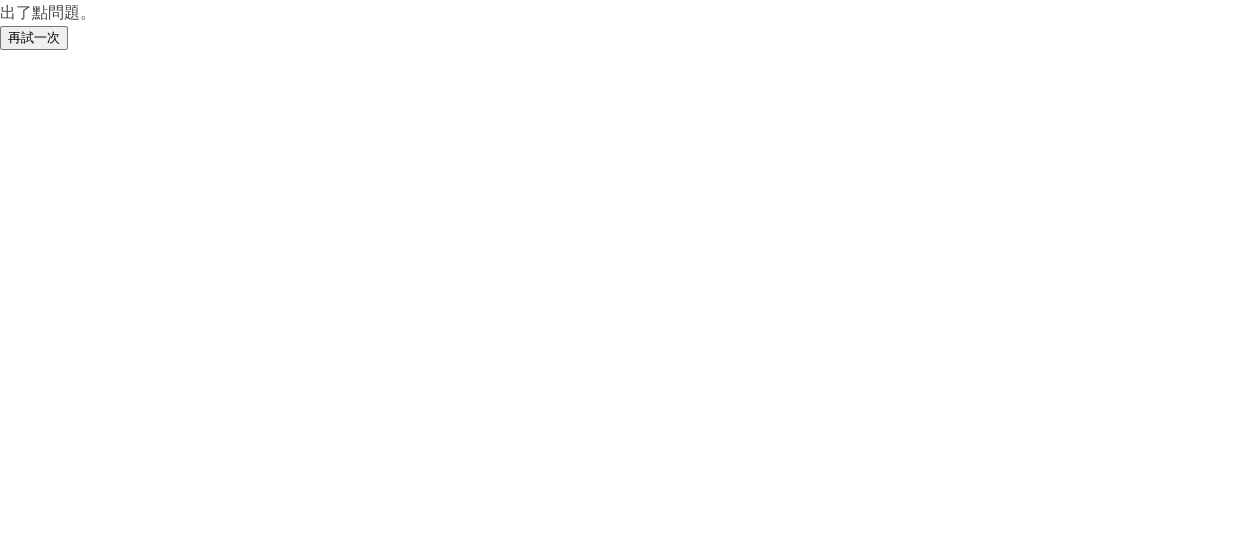 click on "再試一次" at bounding box center [34, 38] 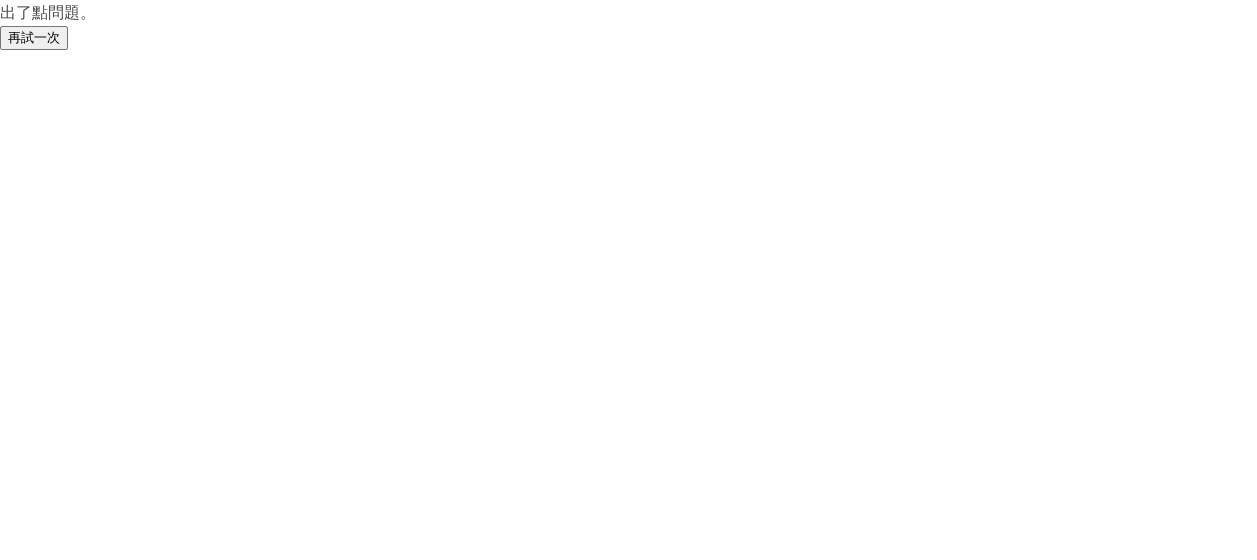 click on "再試一次" at bounding box center (34, 38) 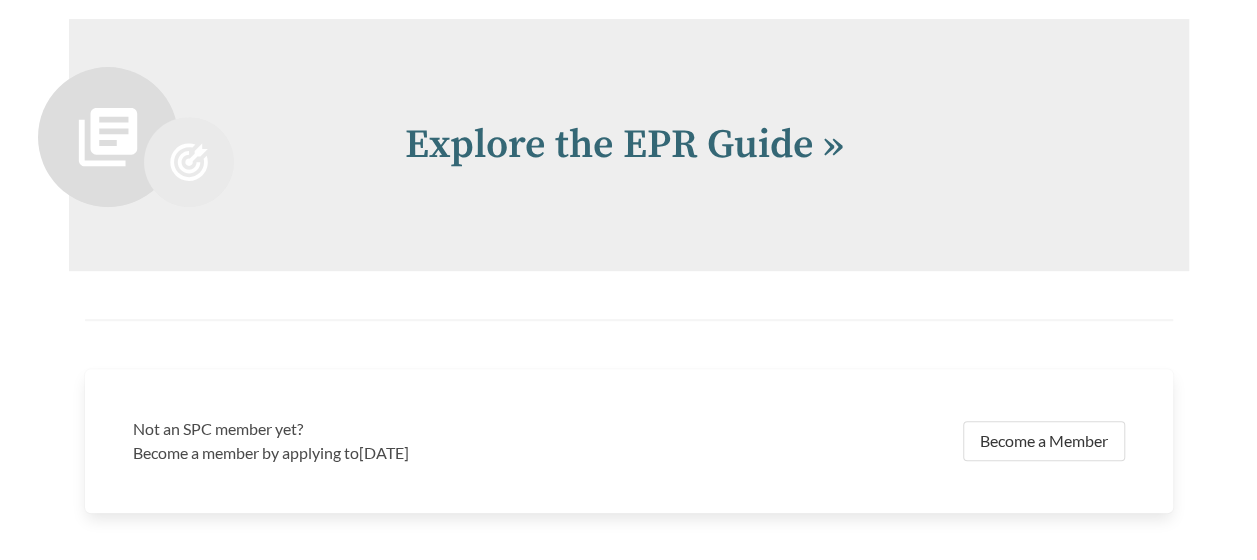 scroll, scrollTop: 3946, scrollLeft: 0, axis: vertical 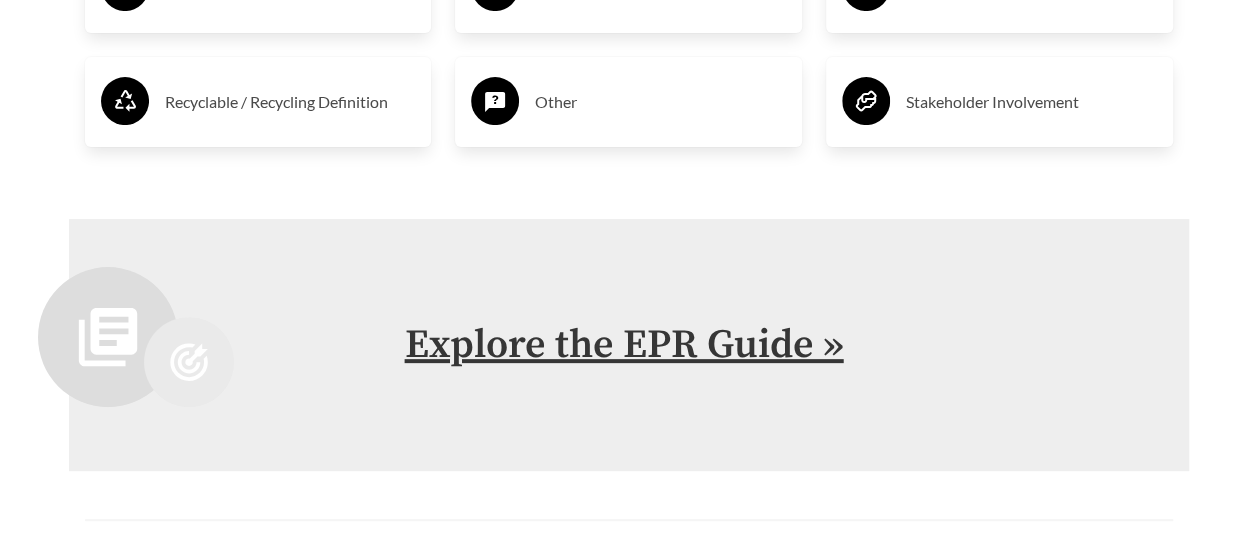 click on "Explore the EPR Guide »" at bounding box center (624, 345) 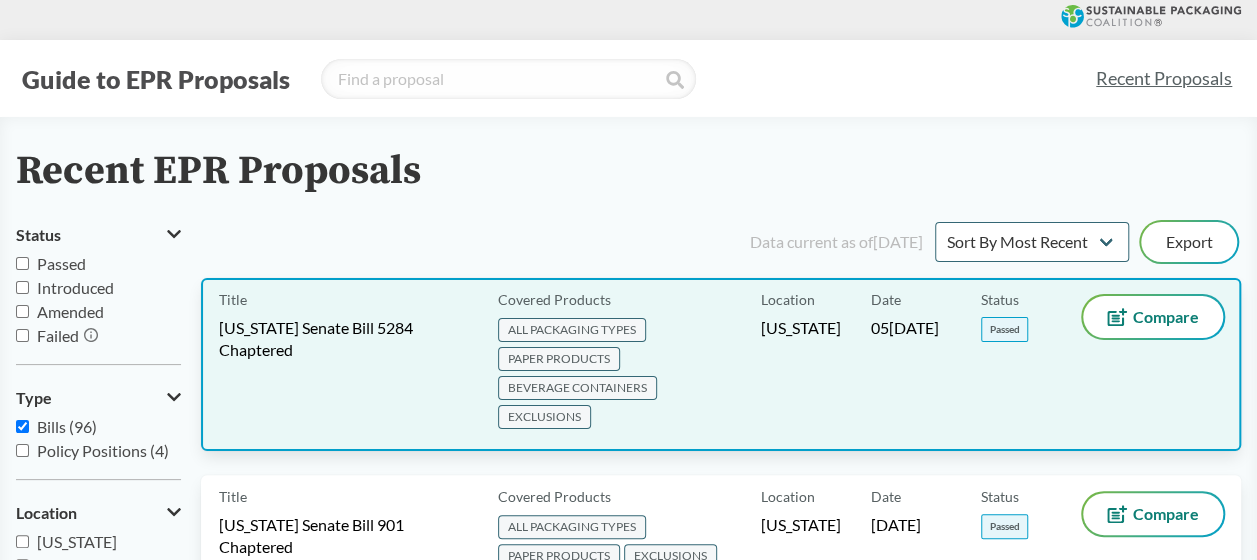 click on "Date [DATE]" at bounding box center (926, 364) 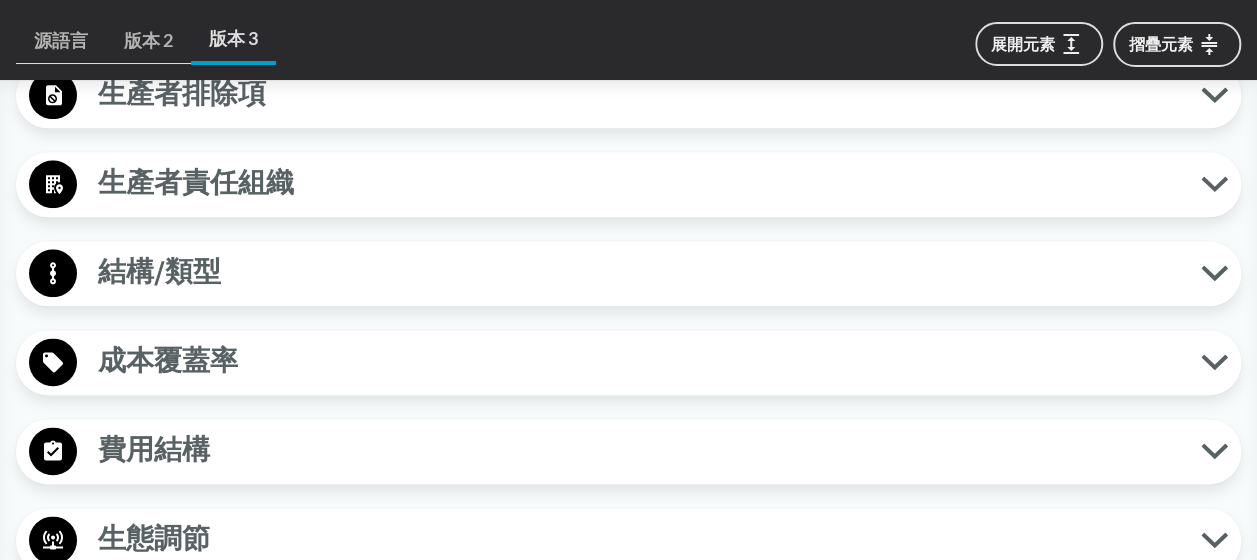 scroll, scrollTop: 600, scrollLeft: 0, axis: vertical 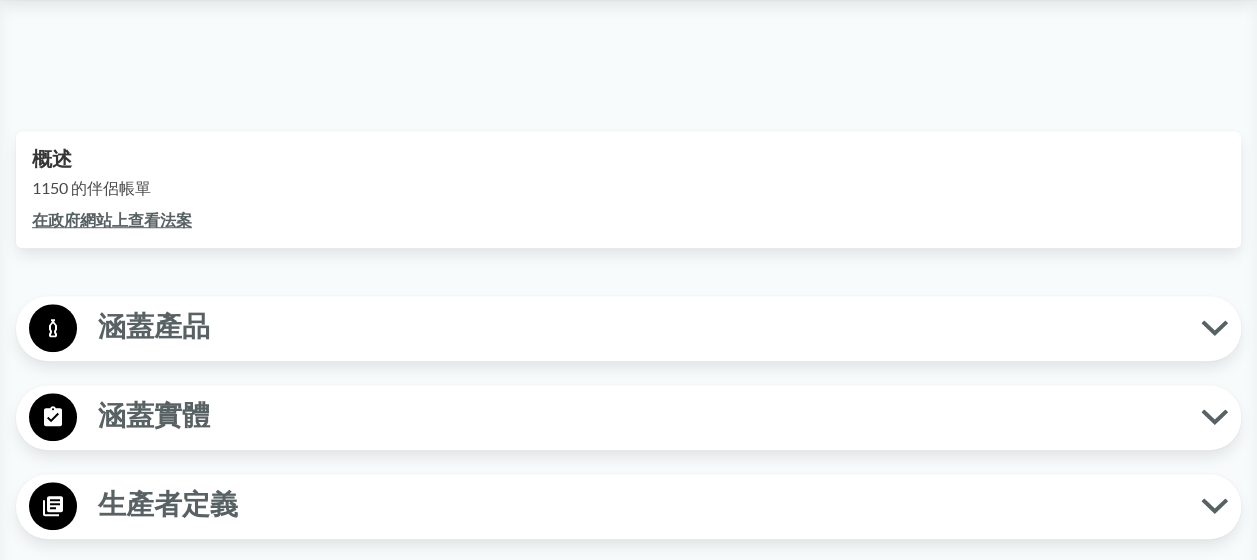 click on "涵蓋產品" at bounding box center [639, 327] 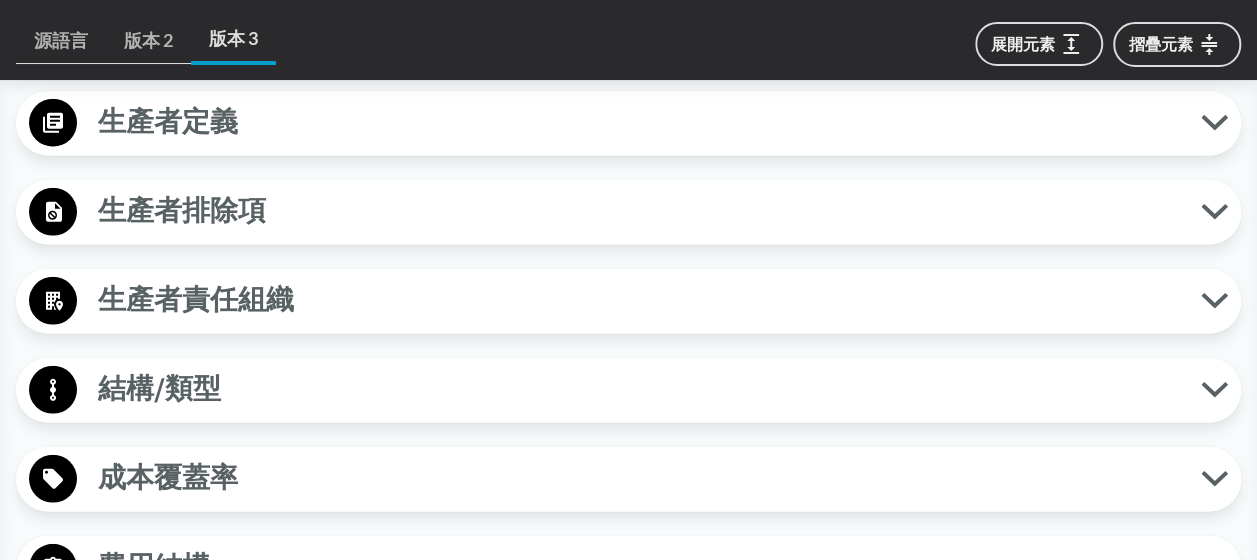 scroll, scrollTop: 2300, scrollLeft: 0, axis: vertical 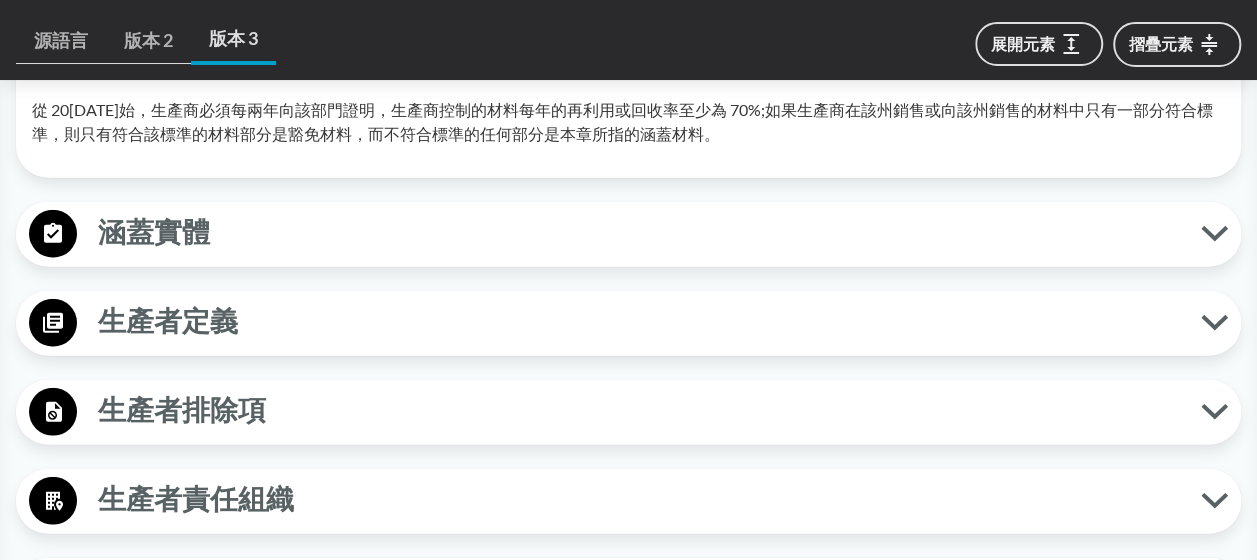 click on "涵蓋實體" at bounding box center (639, 233) 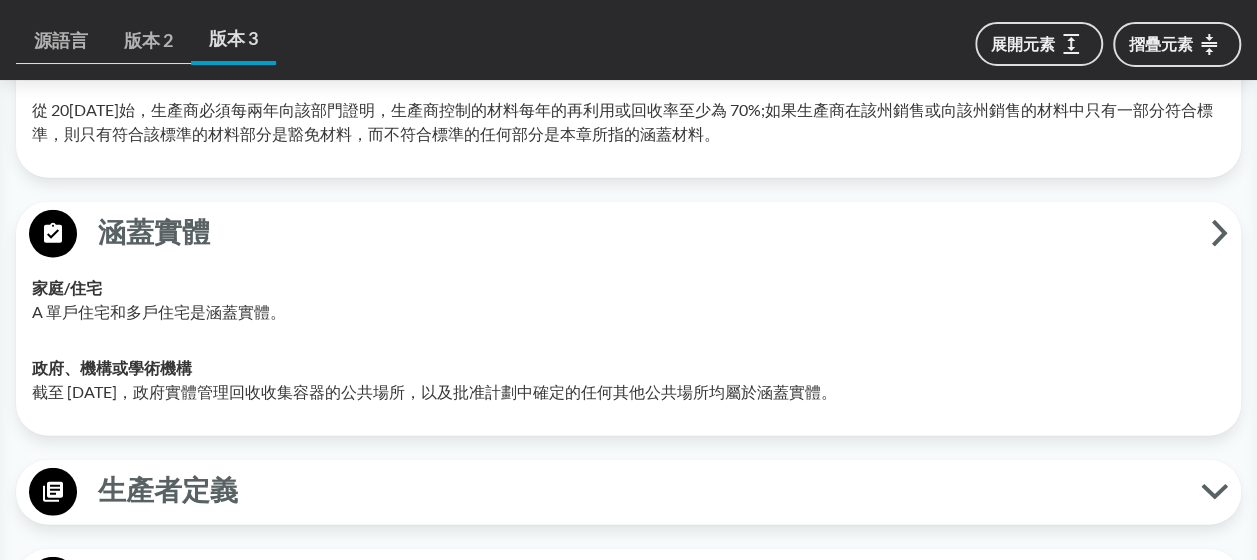 click on "涵蓋實體" at bounding box center (644, 233) 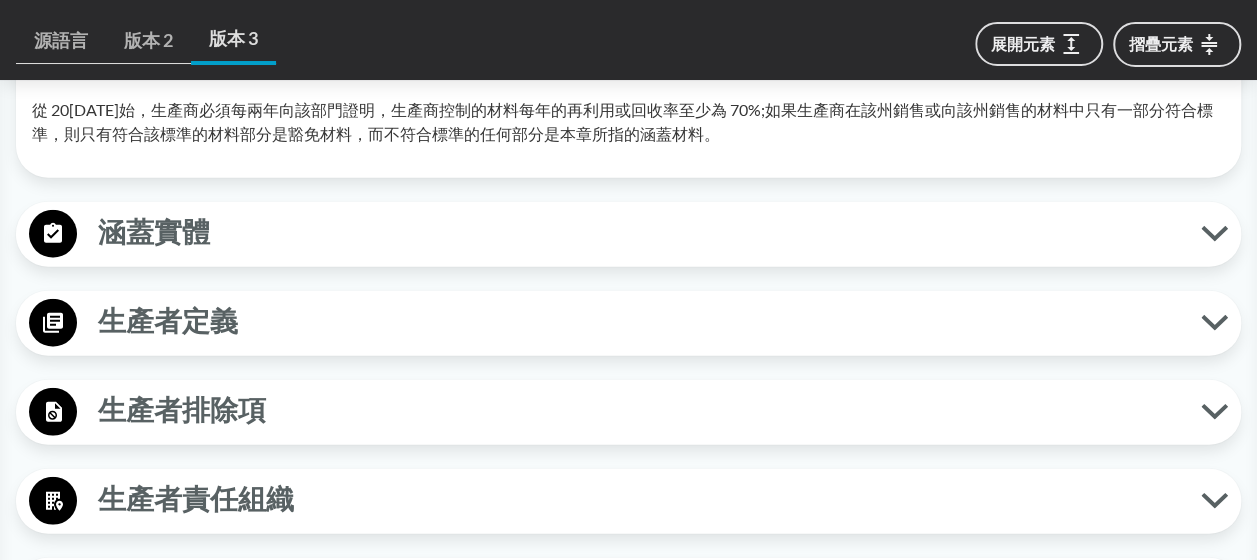 click on "涵蓋實體" at bounding box center [628, 234] 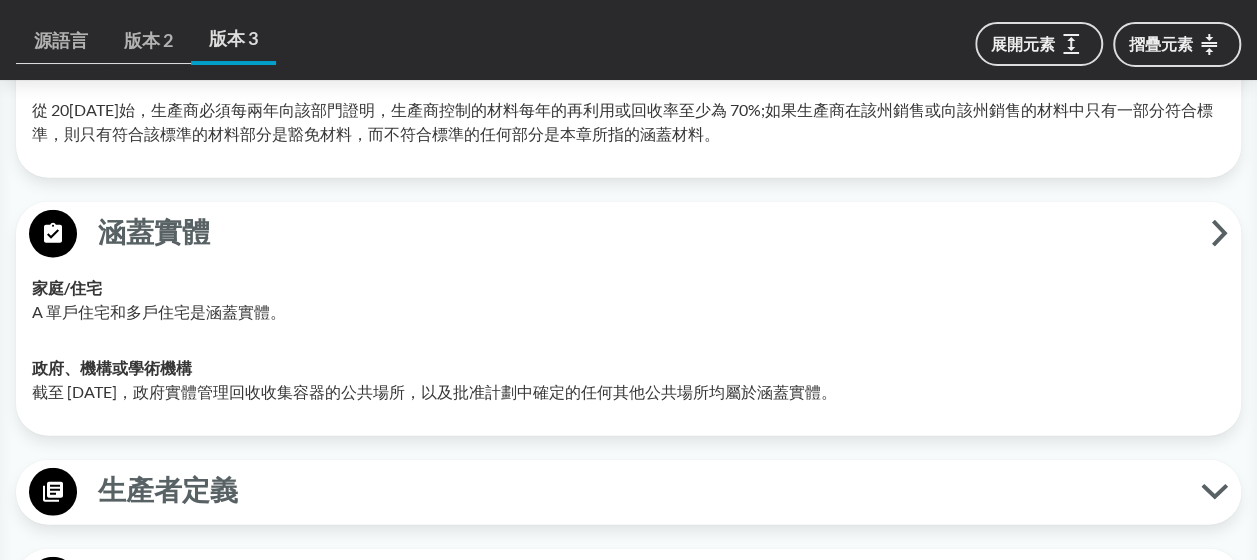 click 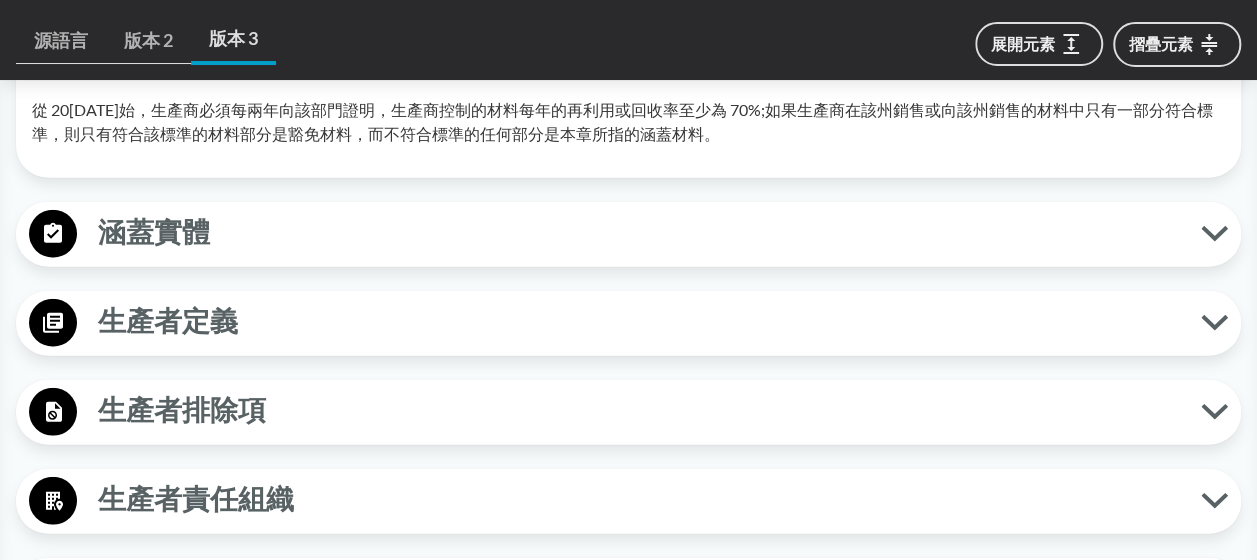 click on "生產者定義" at bounding box center [628, 323] 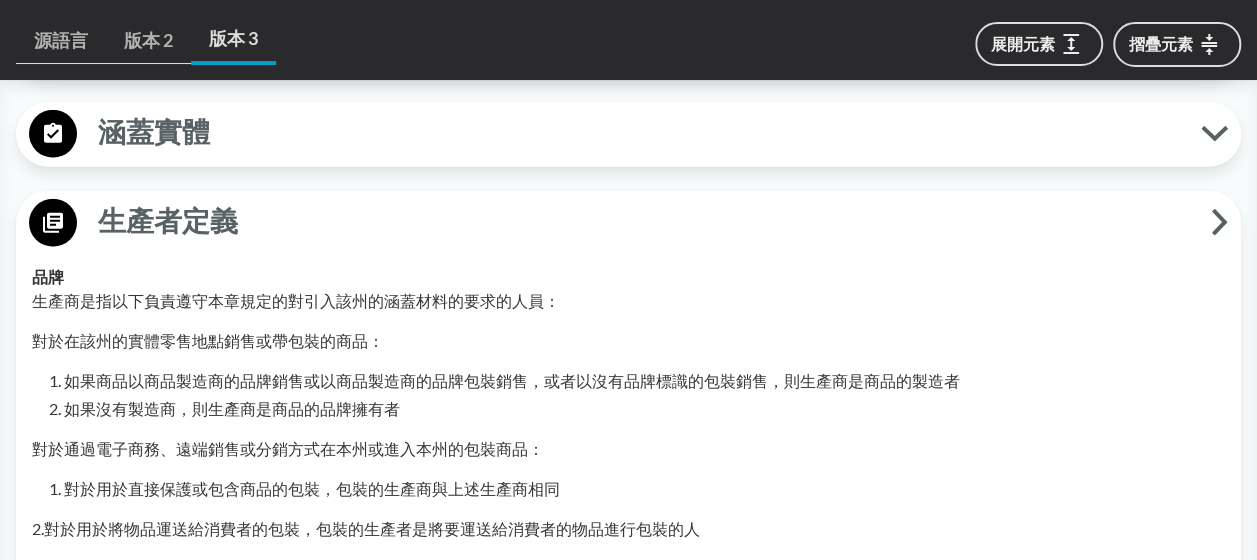 scroll, scrollTop: 2500, scrollLeft: 0, axis: vertical 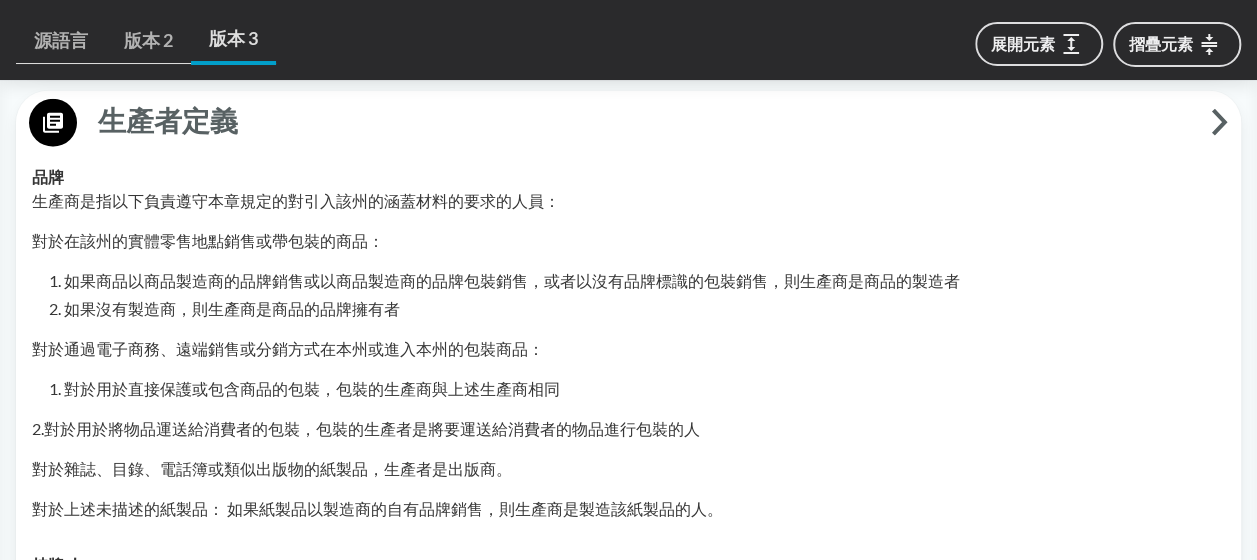 click on "生產者定義" at bounding box center (628, 123) 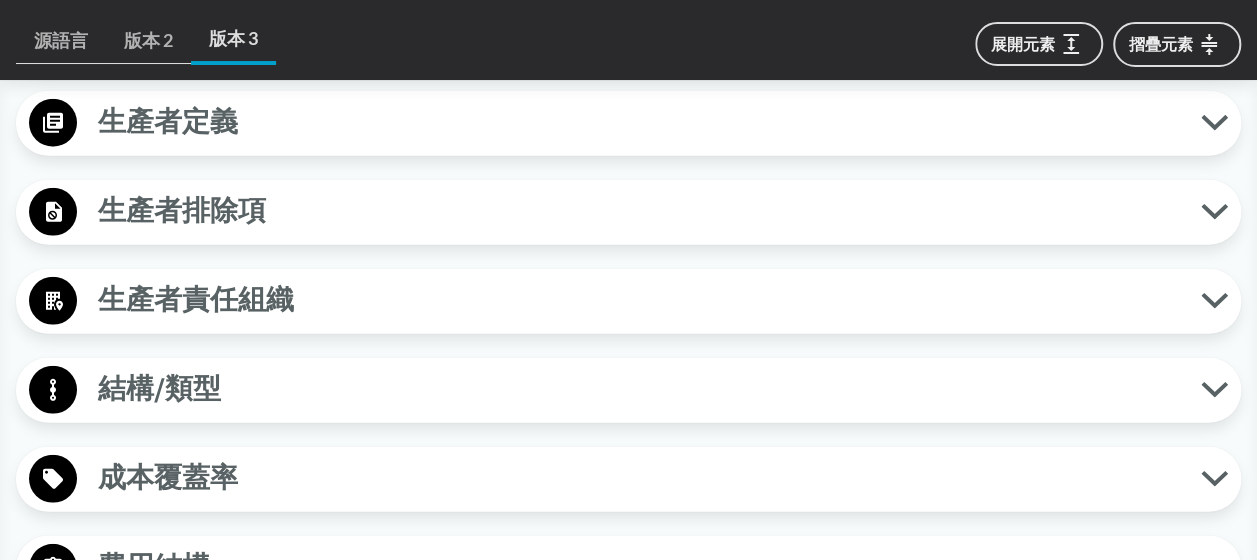 scroll, scrollTop: 2600, scrollLeft: 0, axis: vertical 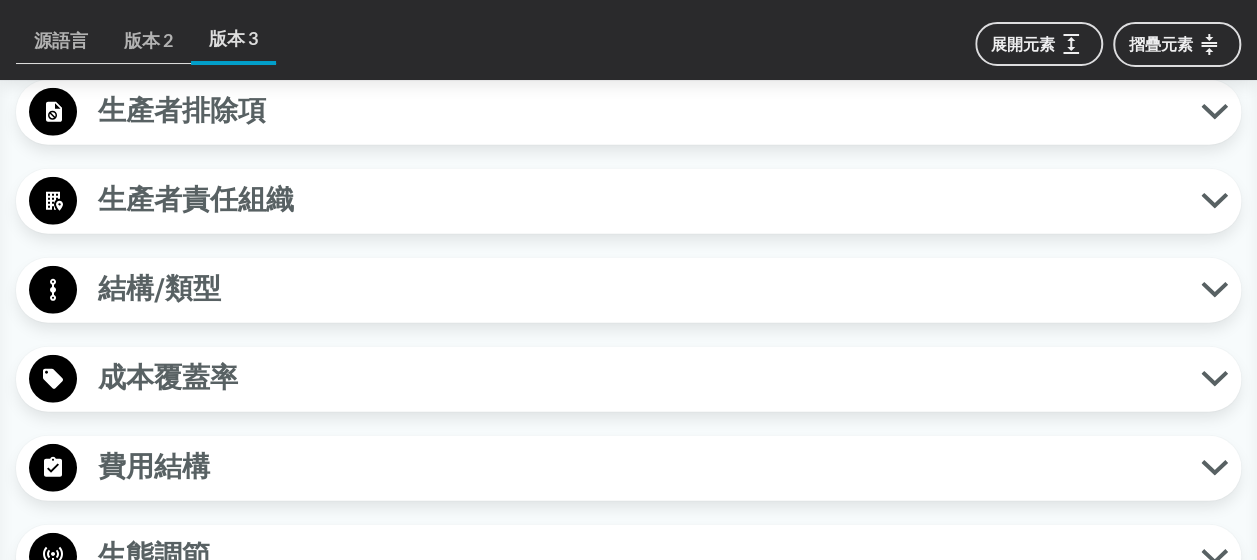 click 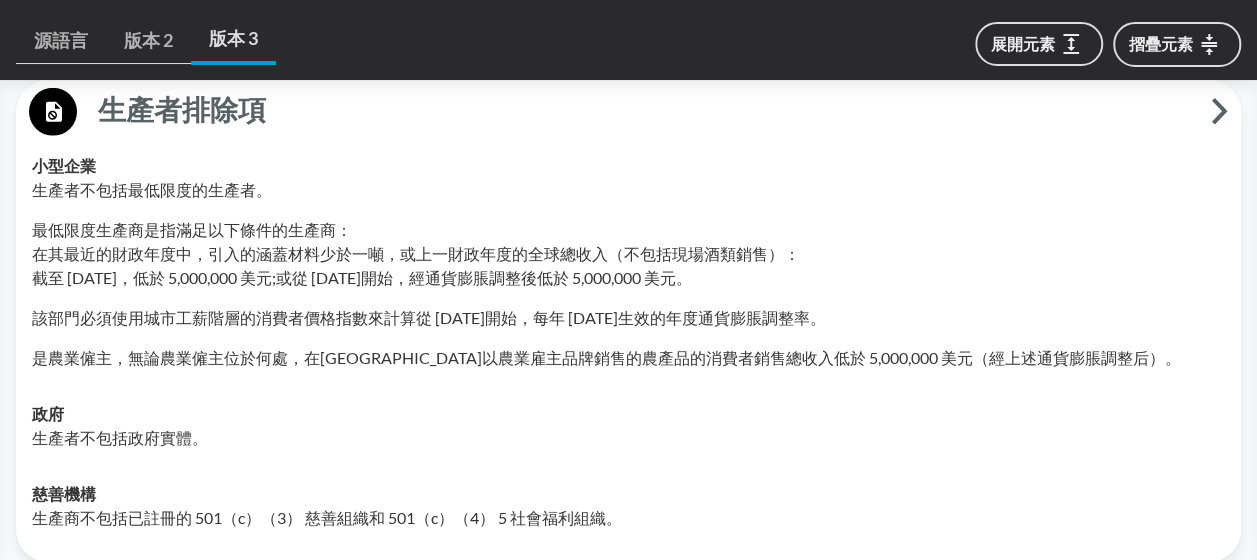 click 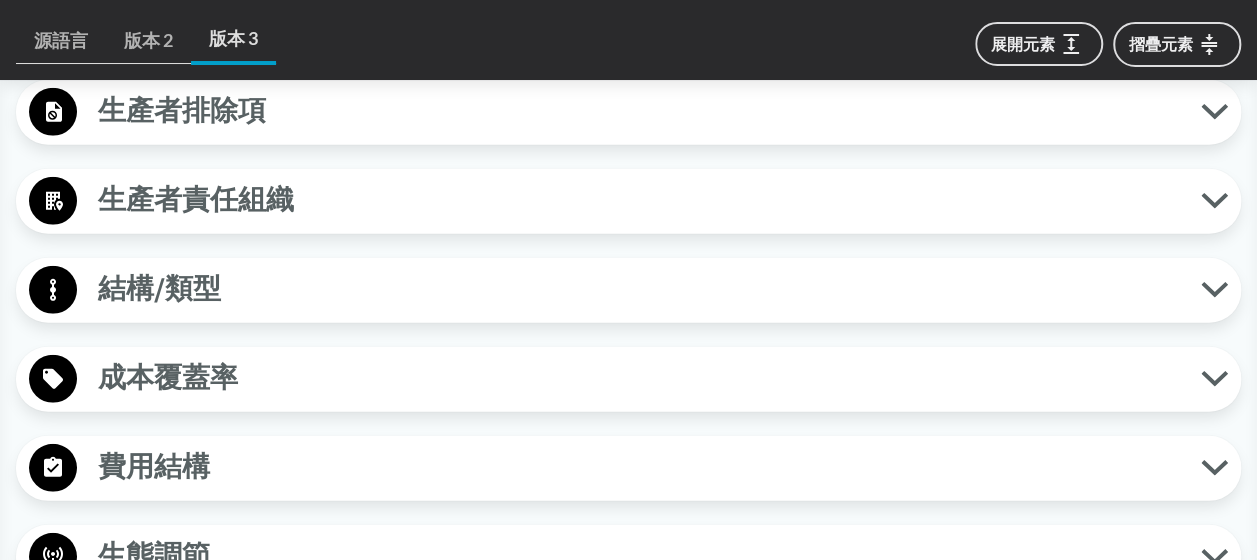 click on "生產者排除項" at bounding box center (628, 112) 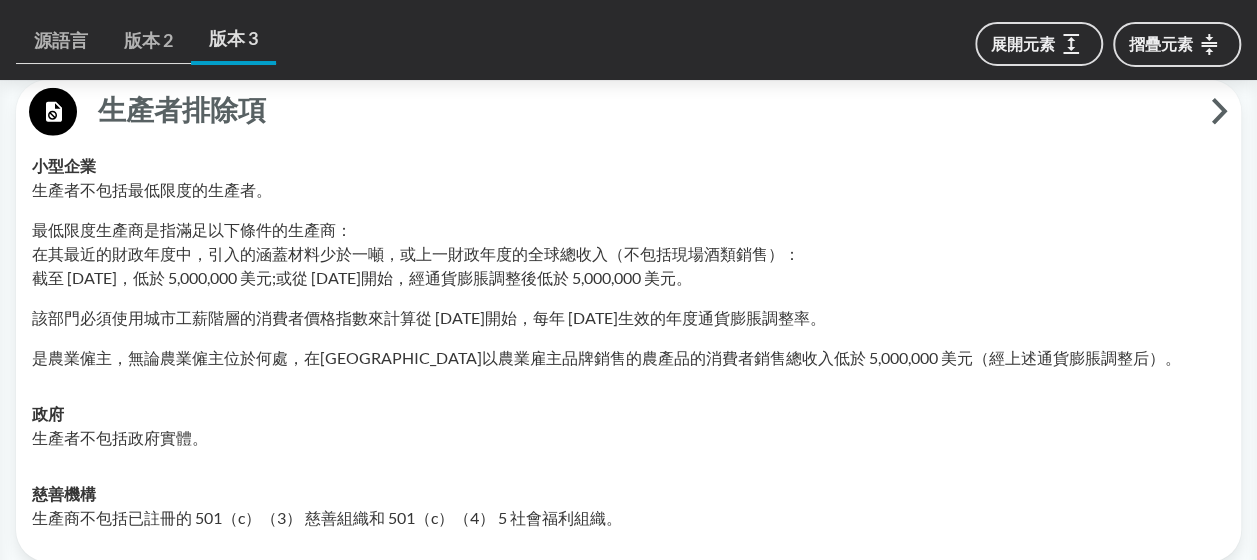 click 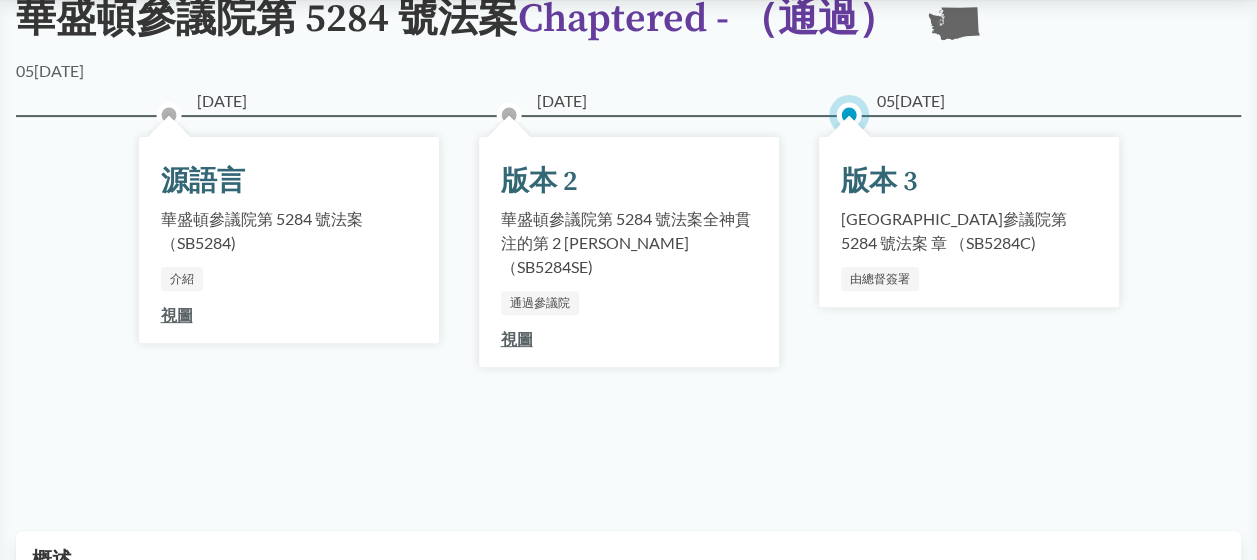 scroll, scrollTop: 0, scrollLeft: 0, axis: both 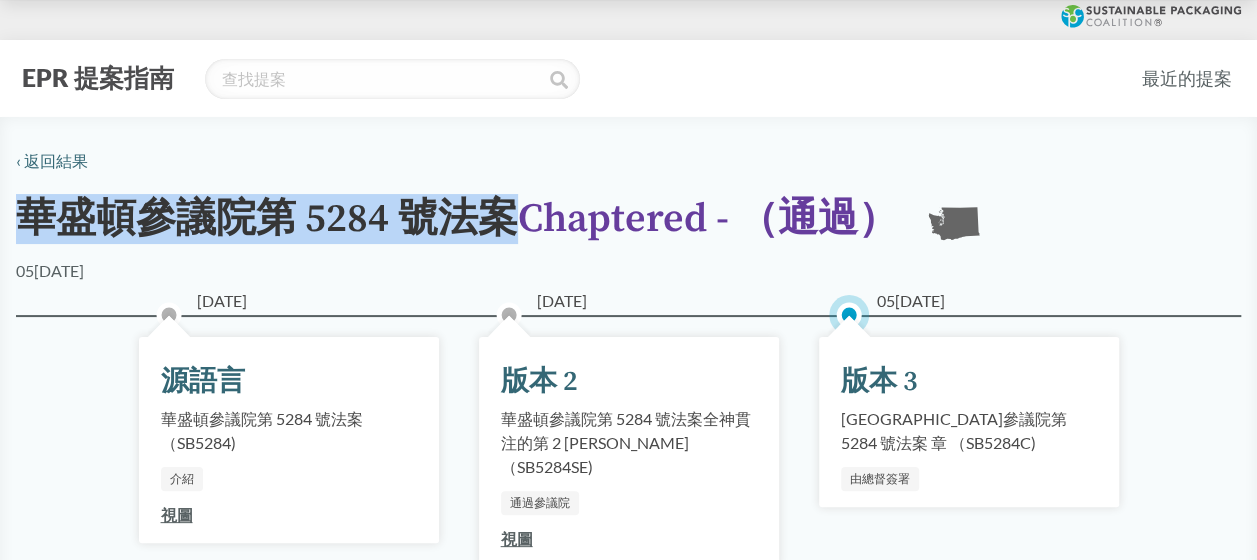 drag, startPoint x: 22, startPoint y: 216, endPoint x: 520, endPoint y: 224, distance: 498.06424 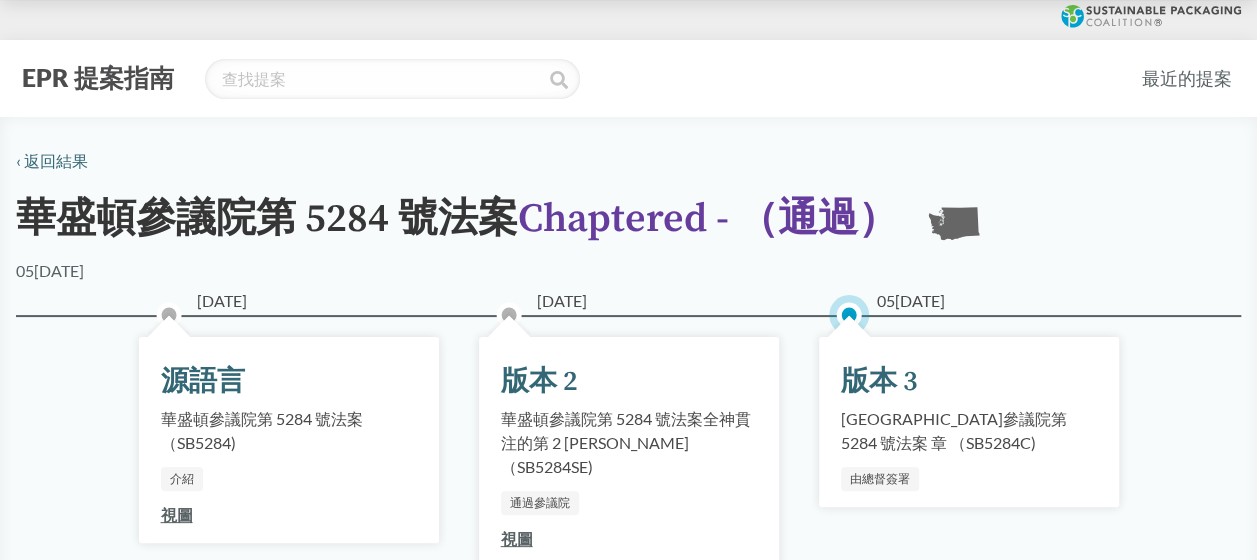 click on "05[DATE]" at bounding box center [628, 271] 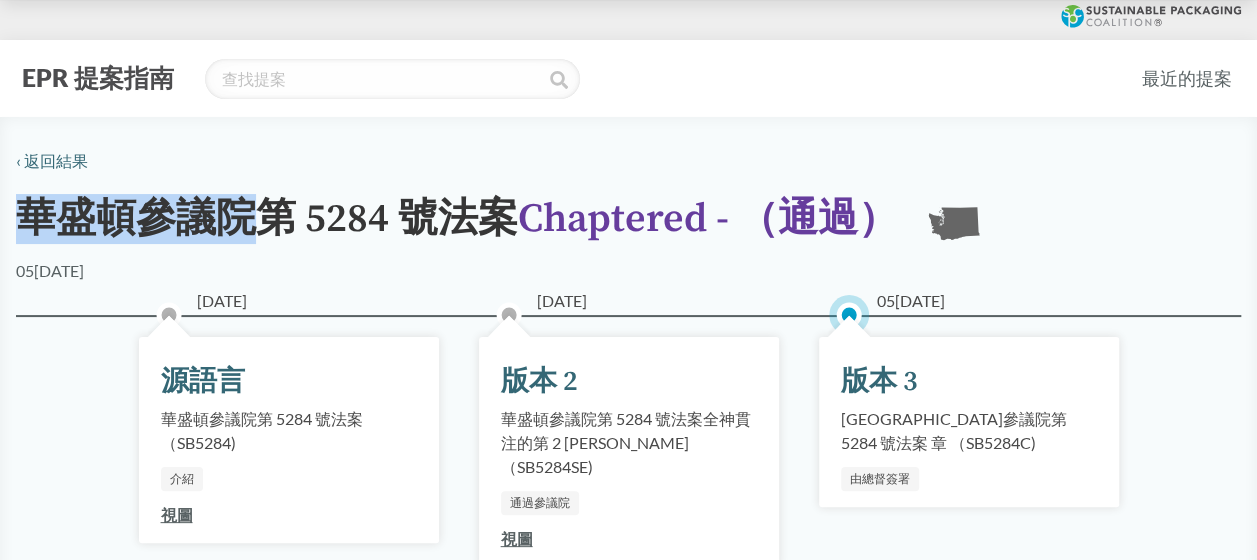 drag, startPoint x: 250, startPoint y: 216, endPoint x: 18, endPoint y: 214, distance: 232.00862 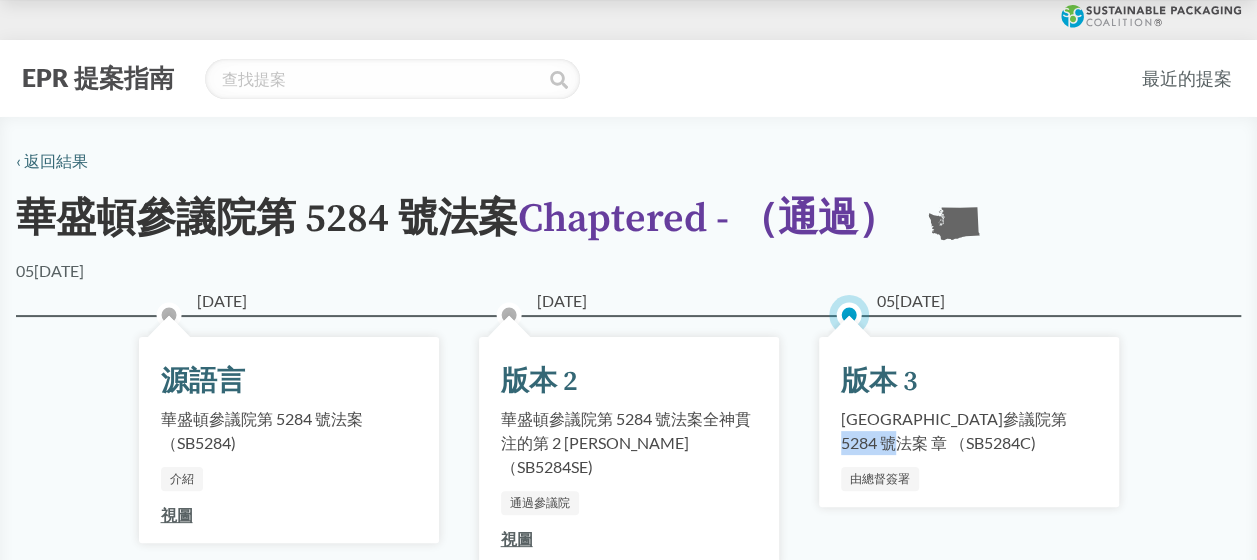 drag, startPoint x: 854, startPoint y: 444, endPoint x: 918, endPoint y: 448, distance: 64.12488 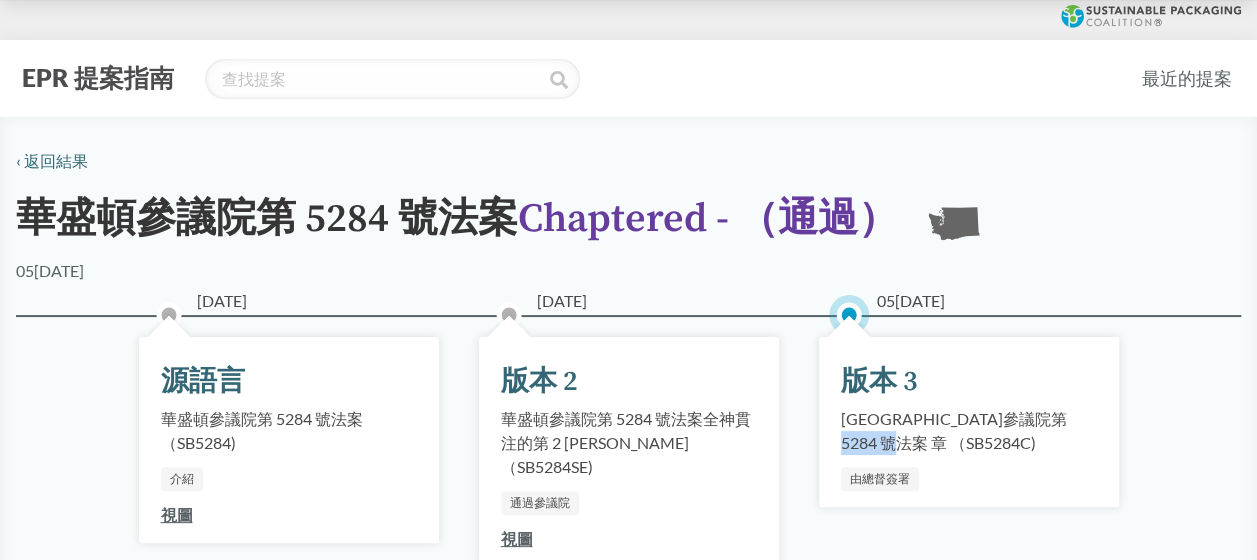 copy on "SB5284C" 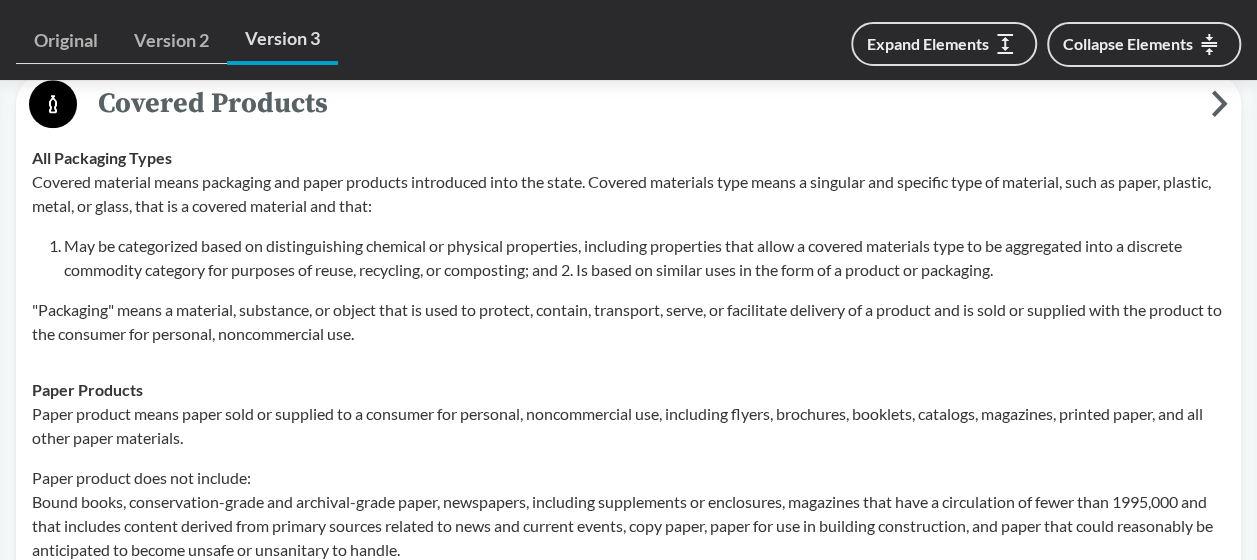 scroll, scrollTop: 724, scrollLeft: 0, axis: vertical 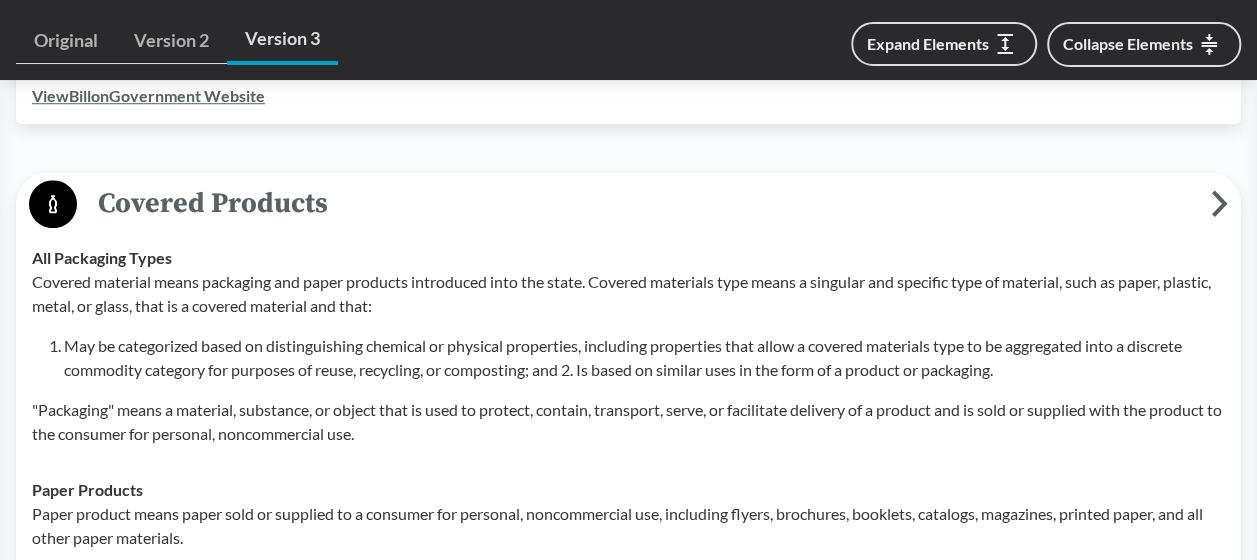 drag, startPoint x: 96, startPoint y: 212, endPoint x: 85, endPoint y: 372, distance: 160.37769 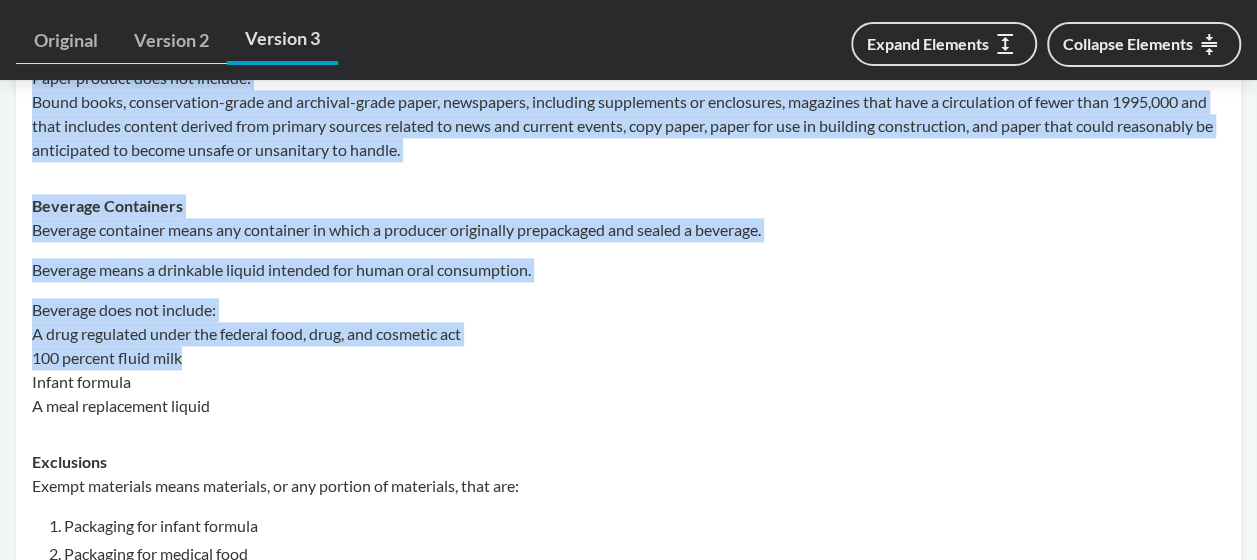 scroll, scrollTop: 1324, scrollLeft: 0, axis: vertical 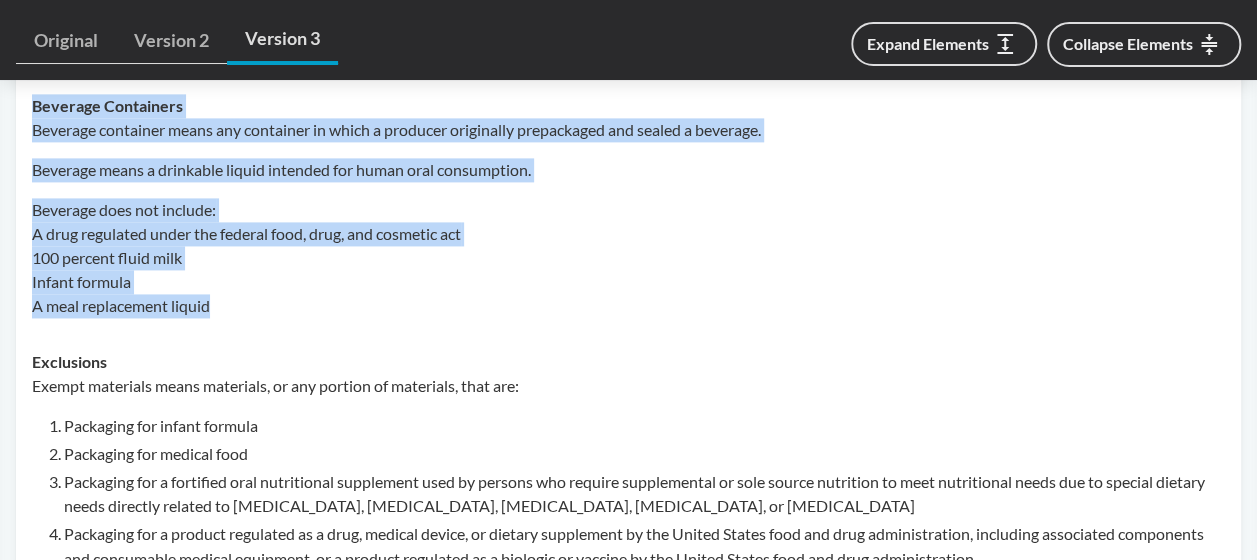 drag, startPoint x: 67, startPoint y: 270, endPoint x: 408, endPoint y: 302, distance: 342.49817 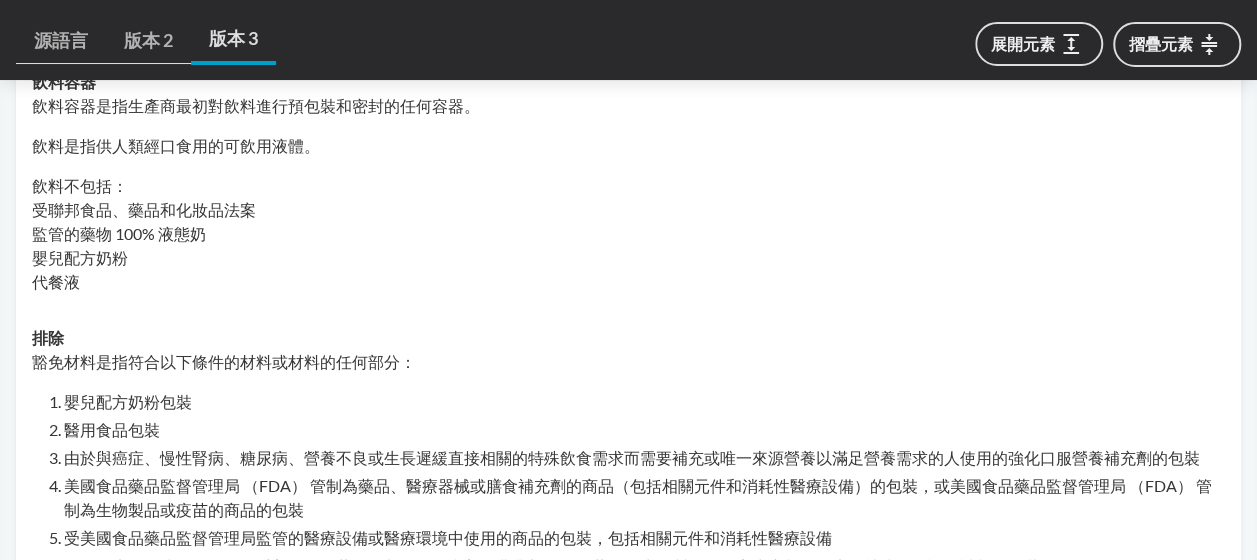click on "排除 豁免材料是指符合以下條件的材料或材料的任何部分：
嬰兒配方奶粉包裝
醫用食品包裝
由於與癌症、慢性腎病、糖尿病、營養不良或生長遲緩直接相關的特殊飲食需求而需要補充或唯一來源營養以滿足營養需求的人使用的強化口服營養補充劑的包裝
美國食品藥品監督管理局 （FDA） 管制為藥品、醫療器械或膳食補充劑的商品（包括相關元件和消耗性醫療設備）的包裝，或美國食品藥品監督管理局 （FDA） 管制為生物製品或疫苗的商品的包裝
受美國食品藥品監督管理局監管的醫療設備或醫療環境中使用的商品的包裝，包括相關元件和消耗性醫療設備
用於治療動物或用於動物並受美國食品藥品監督管理局和美國農業部監管的藥物、生物製品、殺寄生蟲劑、醫療器械或體外診斷試劑的包裝
用於與生肉直接接觸的不可堆肥薄膜塑料包裝" at bounding box center (628, 760) 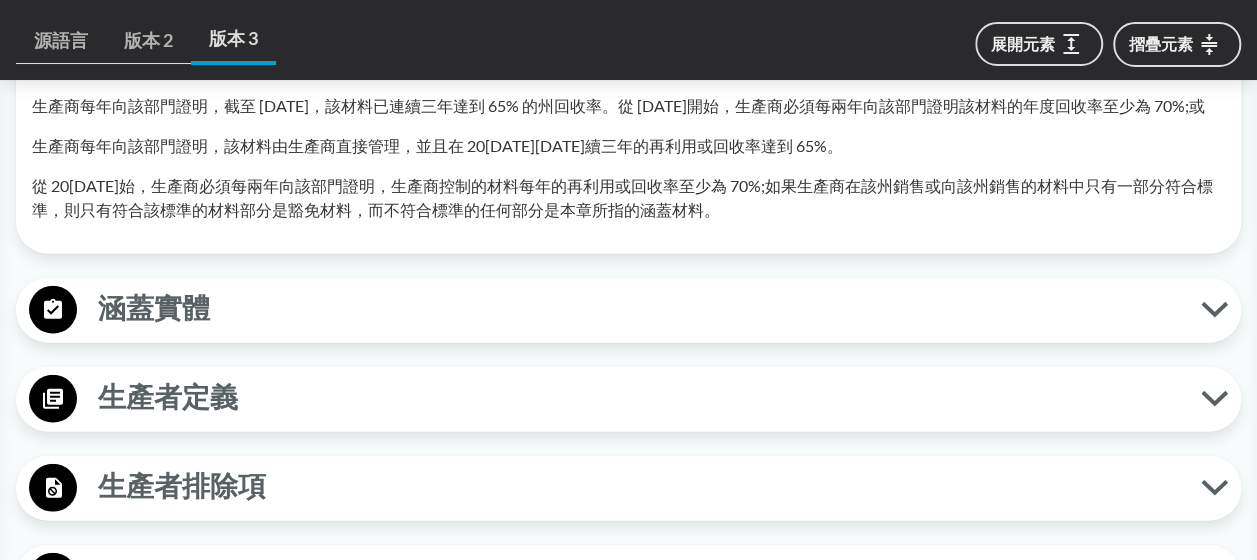 scroll, scrollTop: 2324, scrollLeft: 0, axis: vertical 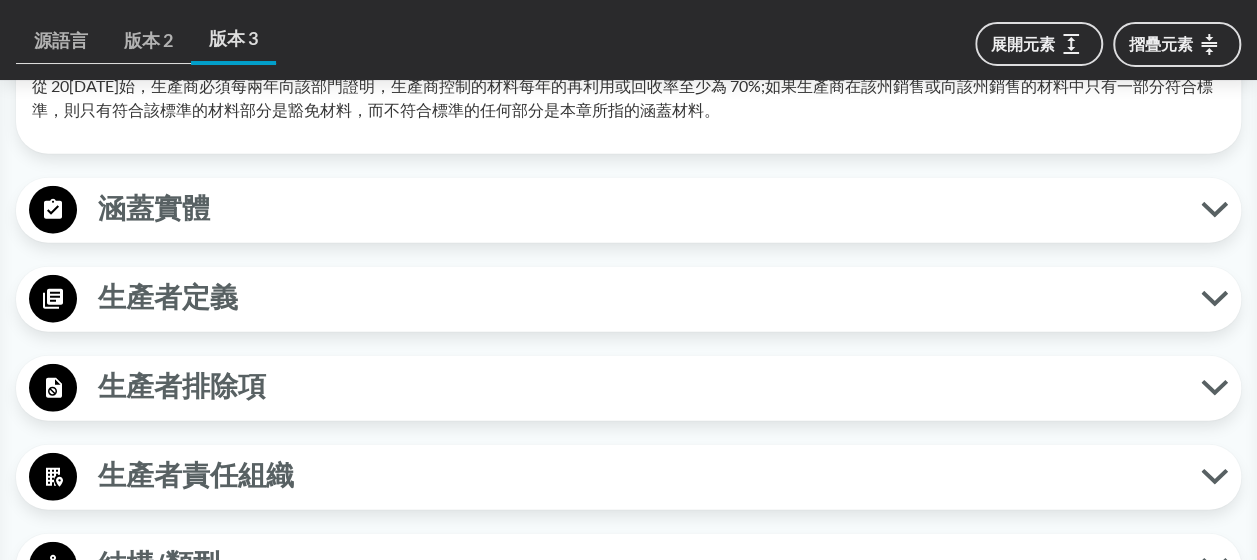 click on "涵蓋實體" at bounding box center [639, 209] 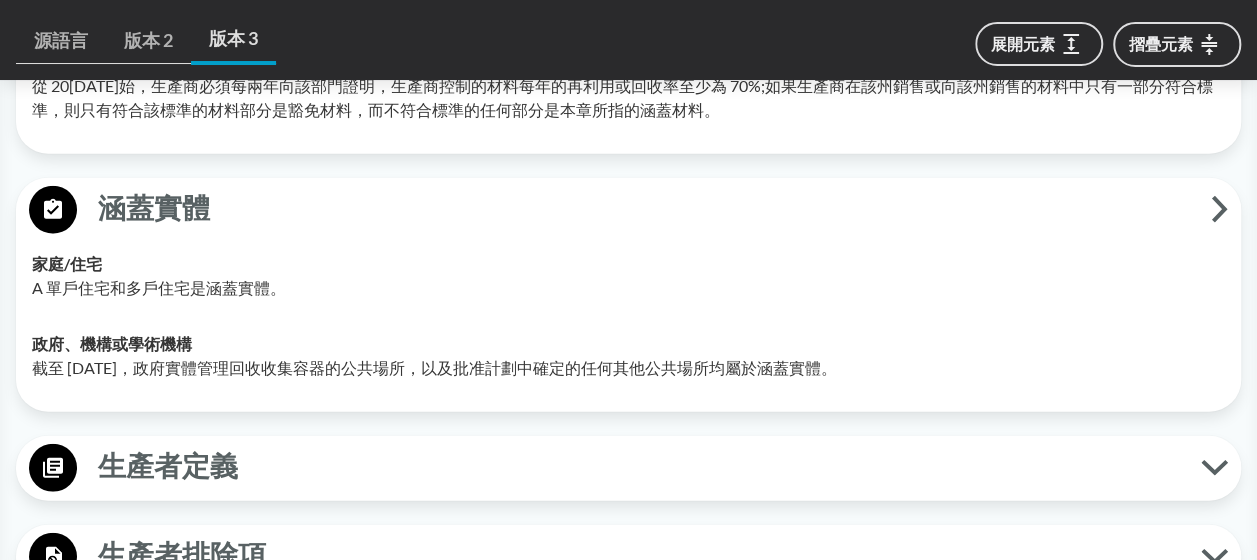 scroll, scrollTop: 2524, scrollLeft: 0, axis: vertical 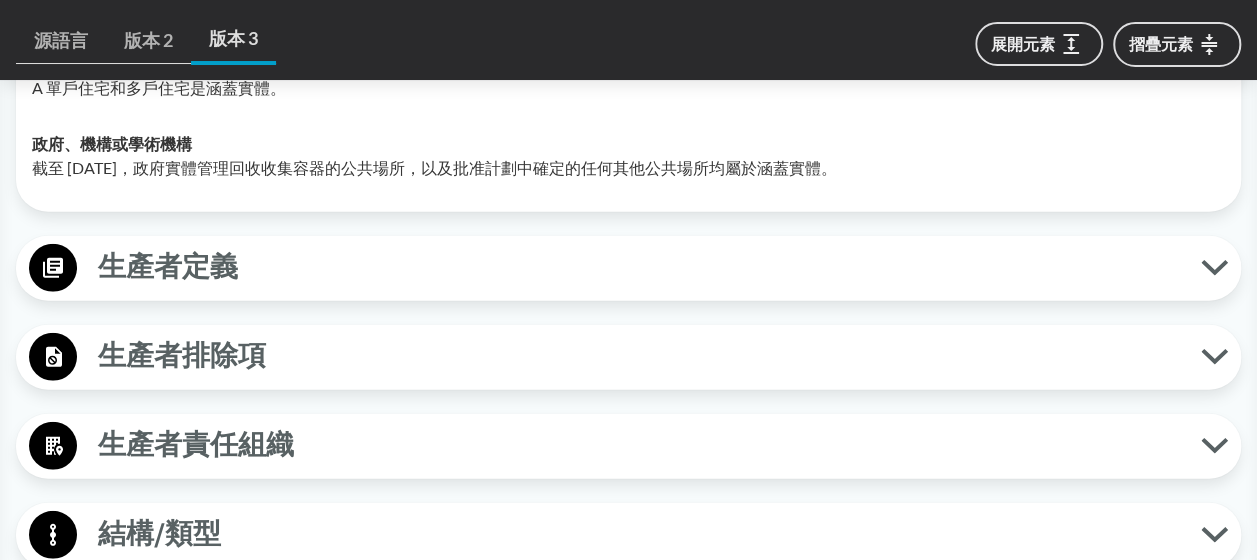 click on "生產者定義" at bounding box center (639, 267) 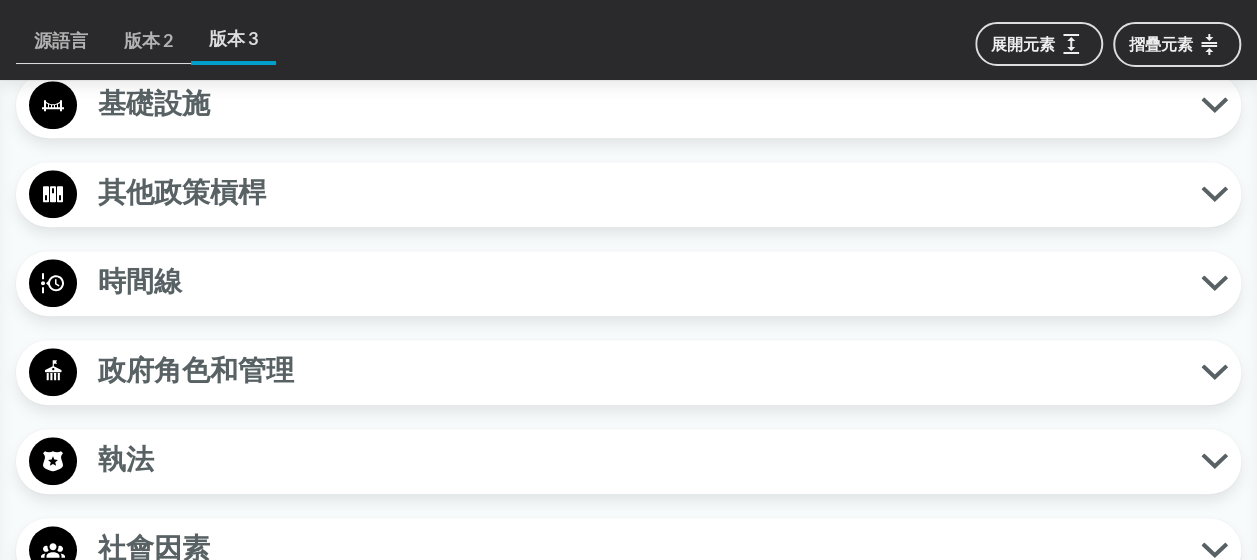 scroll, scrollTop: 4624, scrollLeft: 0, axis: vertical 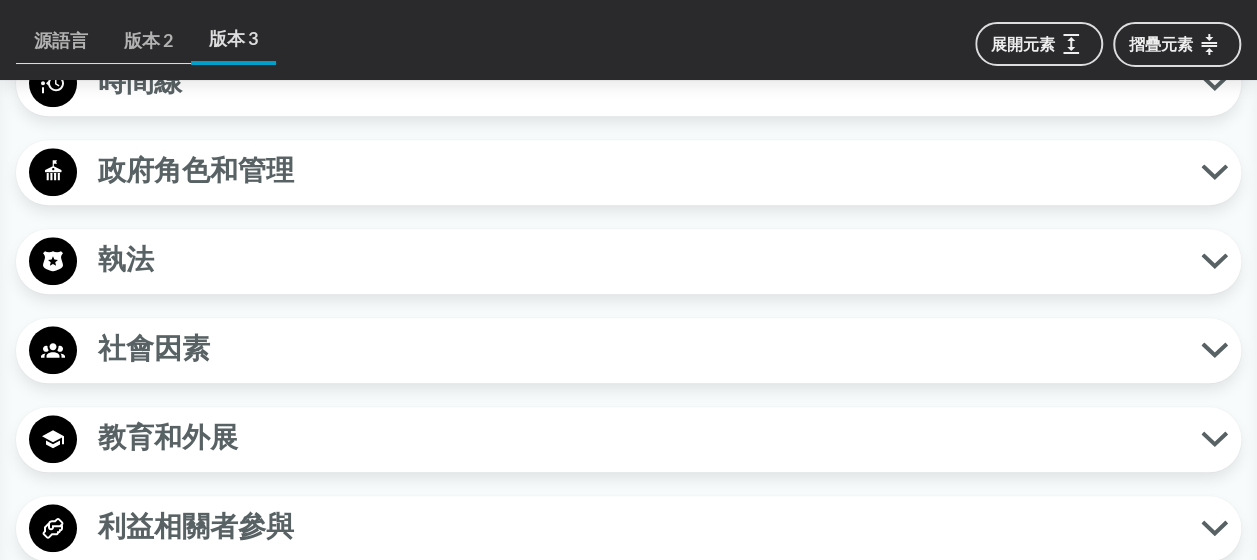 click on "執法" at bounding box center (639, 260) 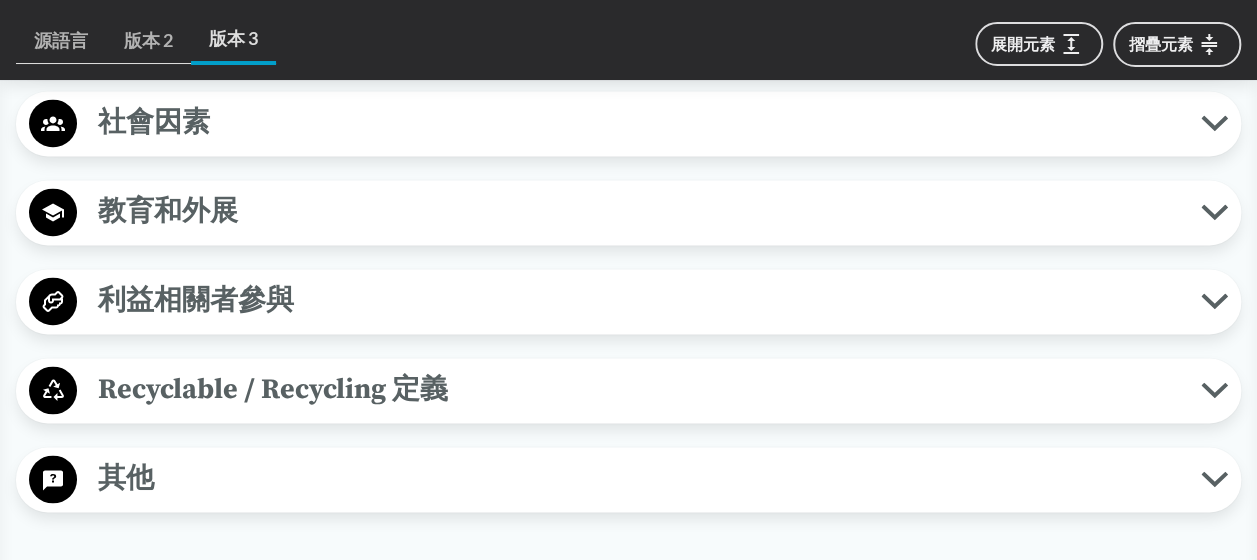 scroll, scrollTop: 5224, scrollLeft: 0, axis: vertical 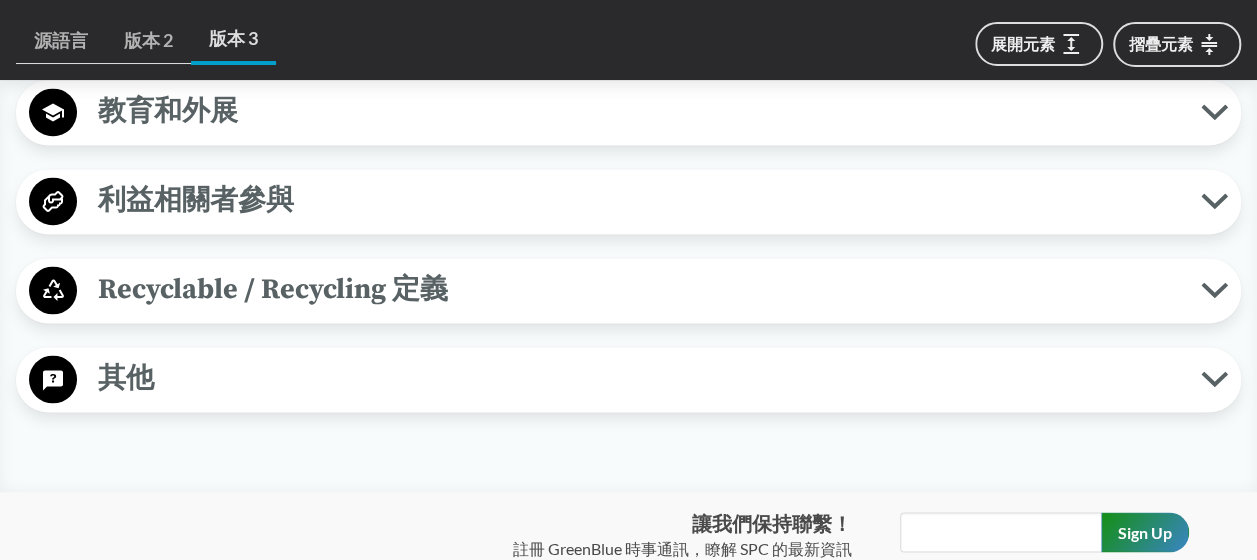 click on "其他" at bounding box center (639, 378) 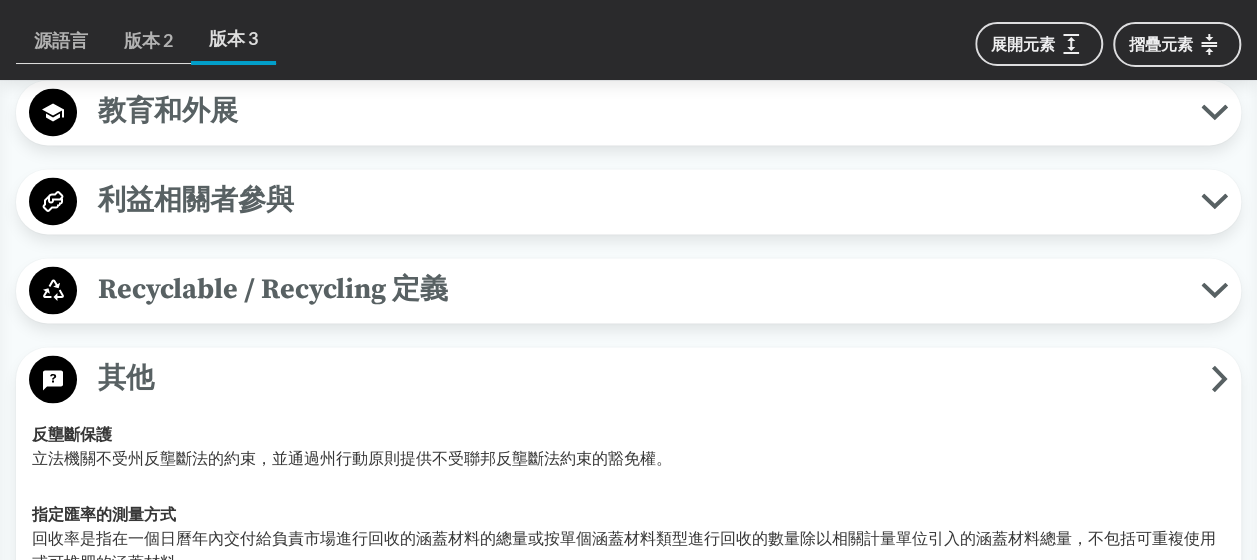 click on "Recyclable / Recycling 定義" at bounding box center [639, 289] 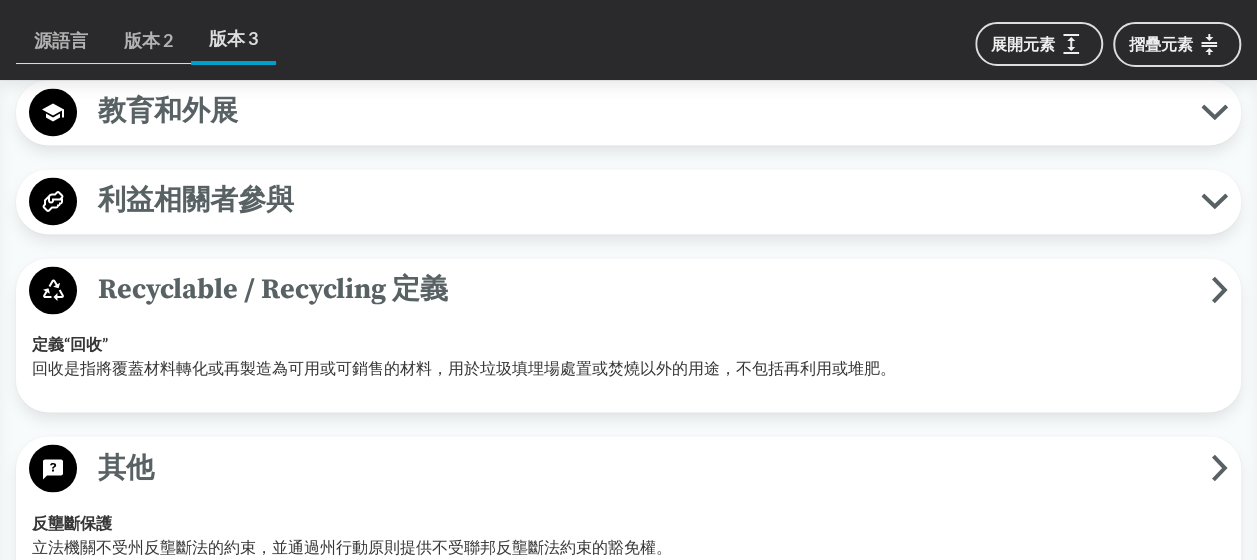 click on "利益相關者參與" at bounding box center [639, 200] 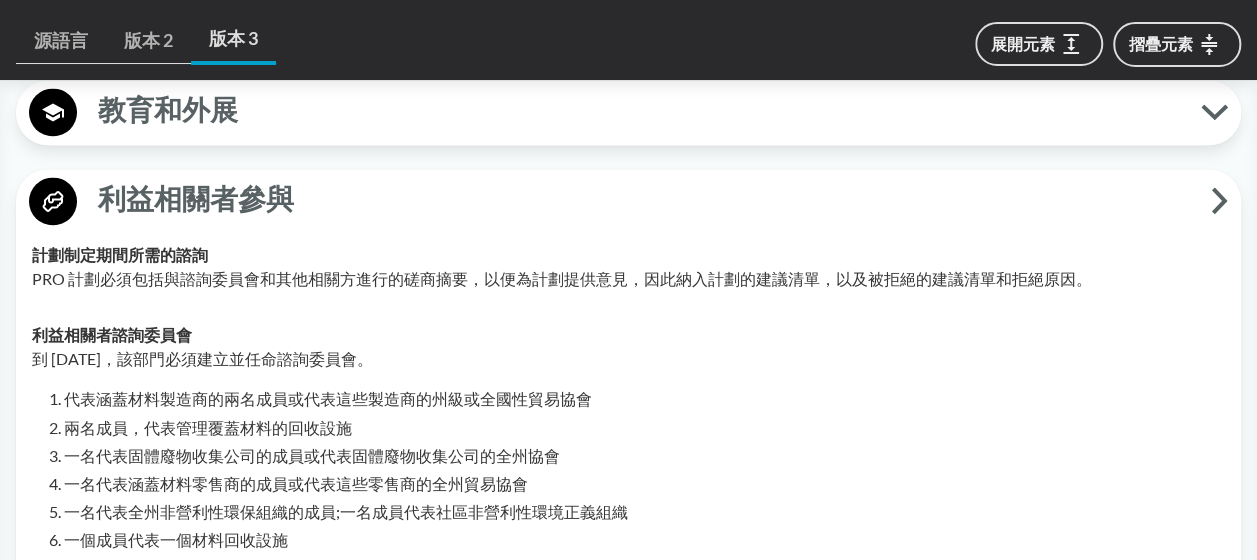 click on "教育和外展" at bounding box center [639, 111] 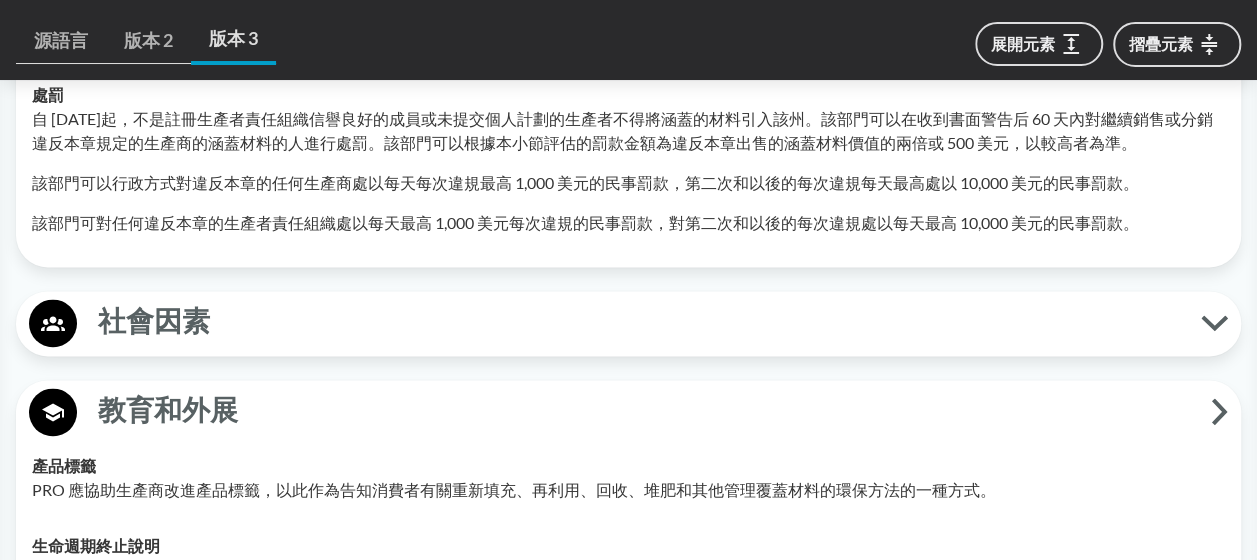 scroll, scrollTop: 4624, scrollLeft: 0, axis: vertical 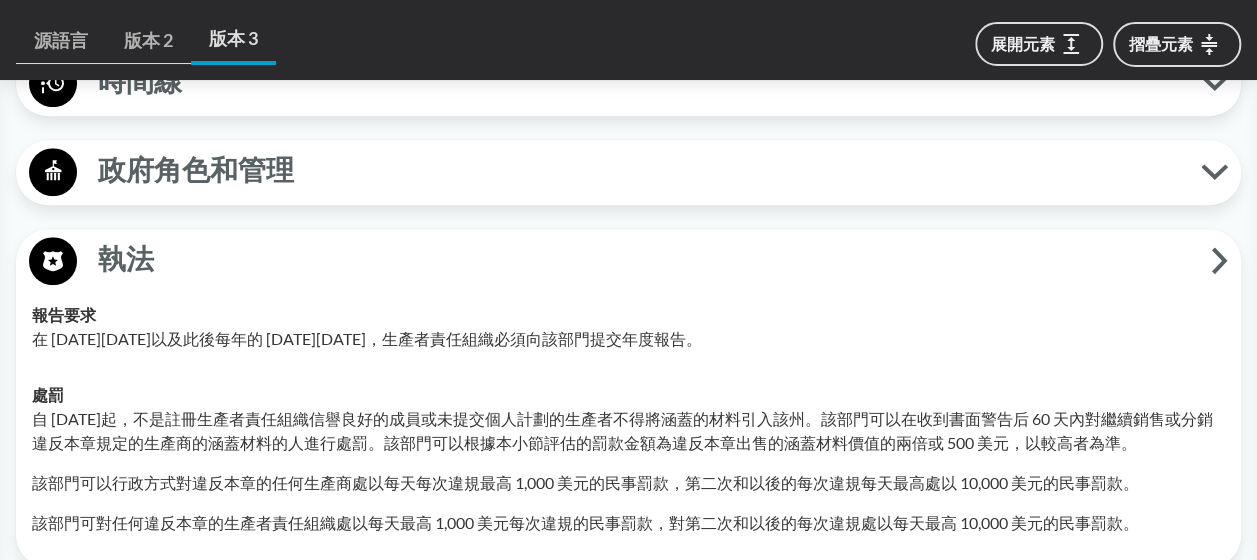 click on "時間線" at bounding box center [639, 82] 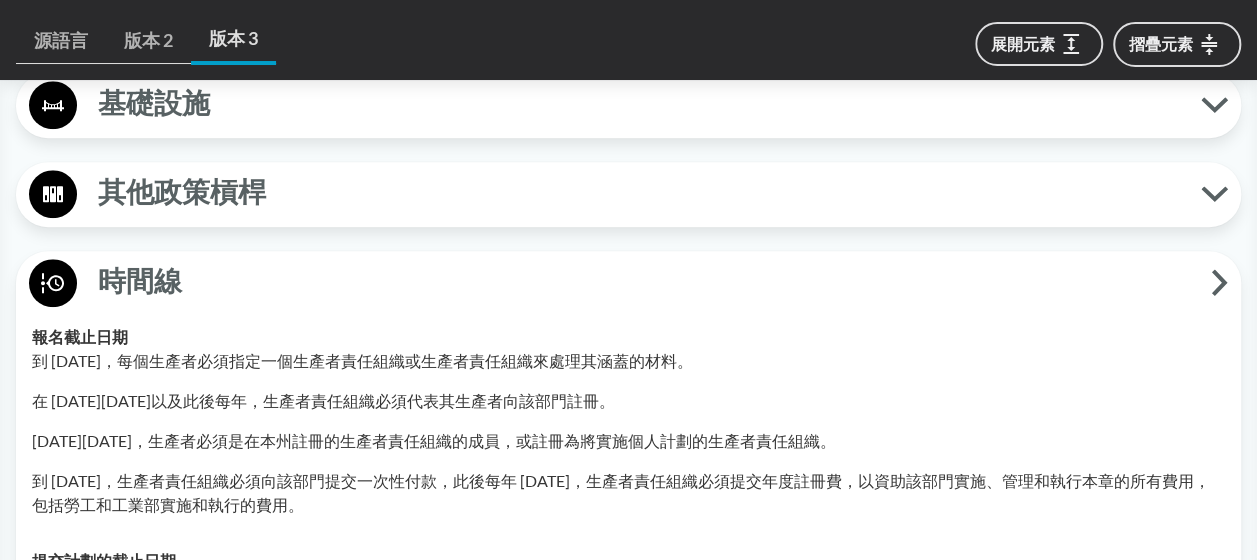 scroll, scrollTop: 4324, scrollLeft: 0, axis: vertical 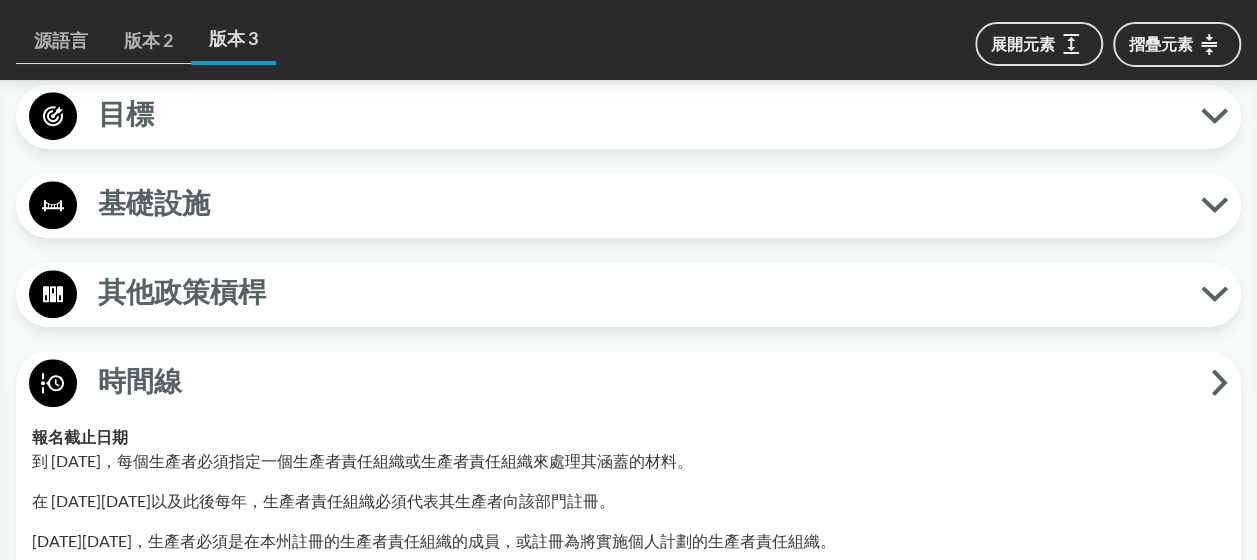 click on "其他政策槓桿" at bounding box center (639, 293) 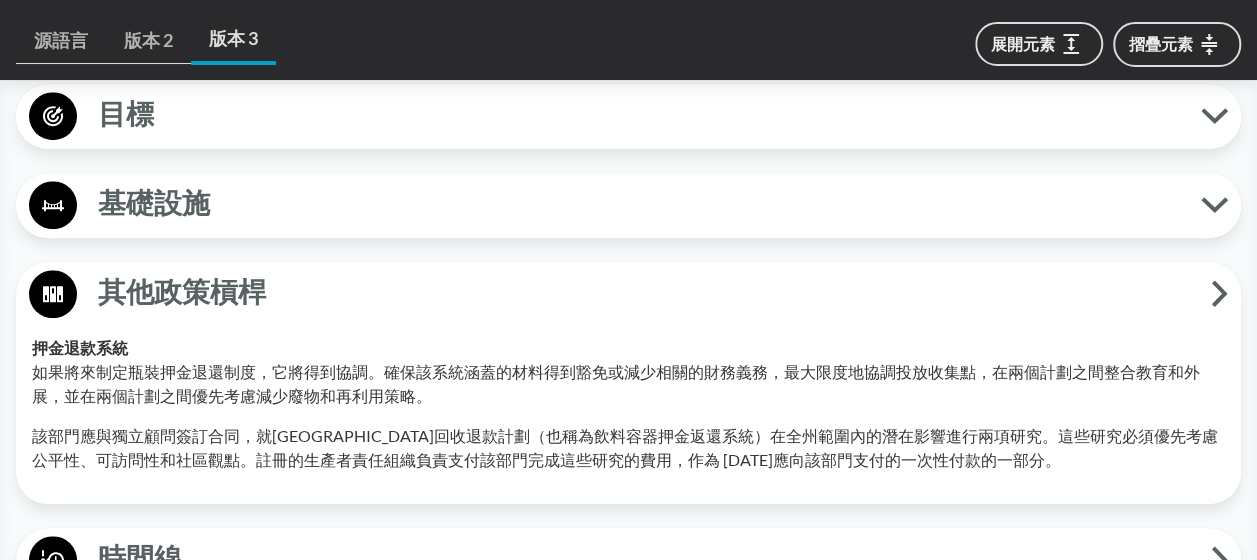 click on "基礎設施" at bounding box center (639, 204) 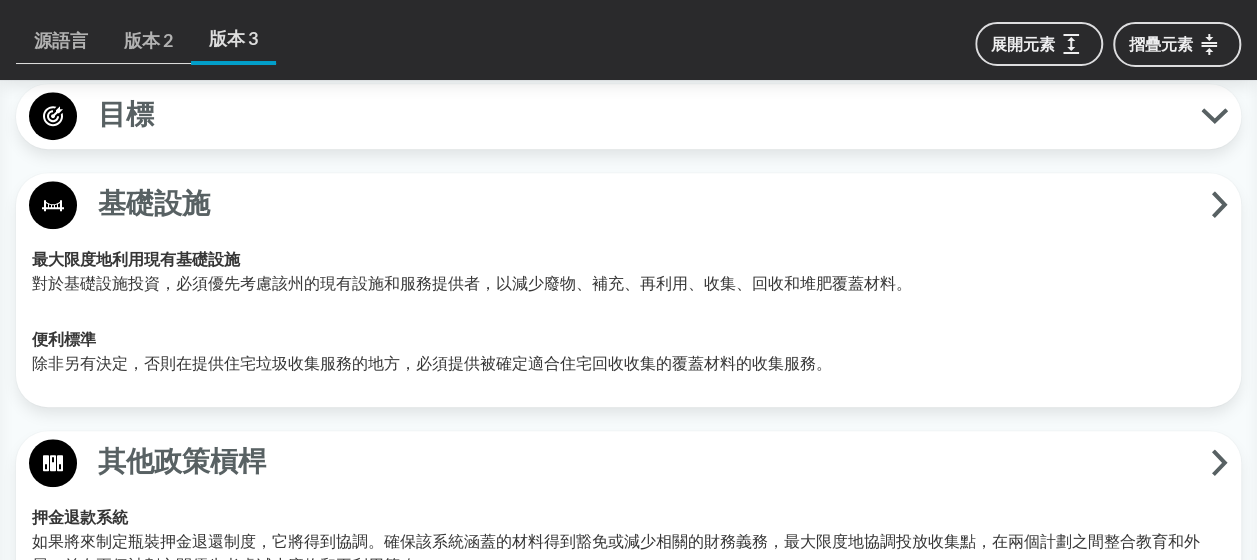 click on "目標" at bounding box center [639, 115] 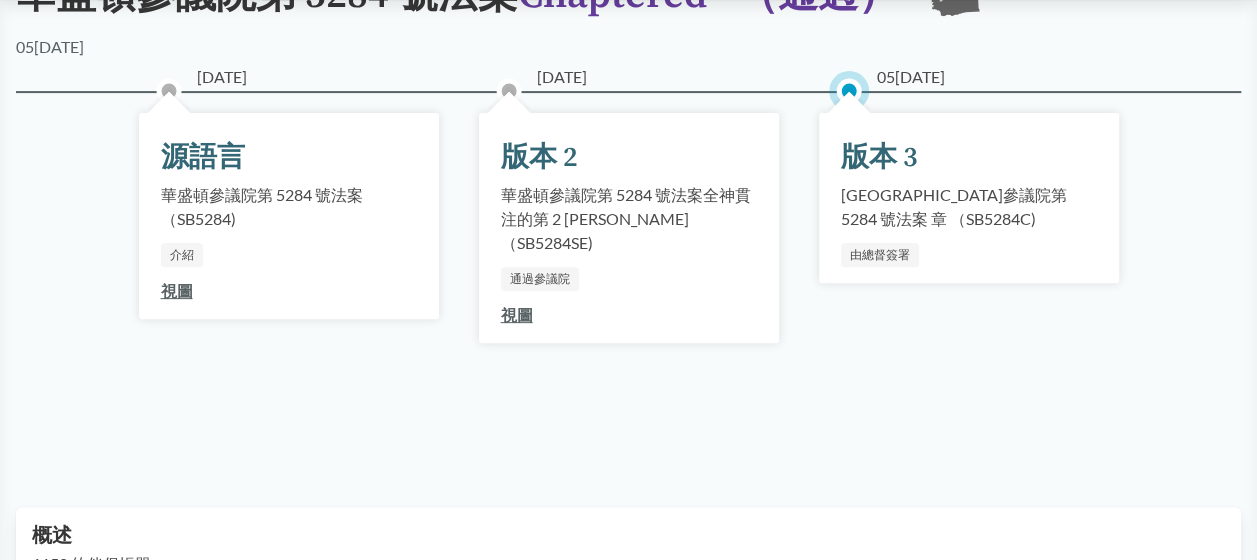 scroll, scrollTop: 324, scrollLeft: 0, axis: vertical 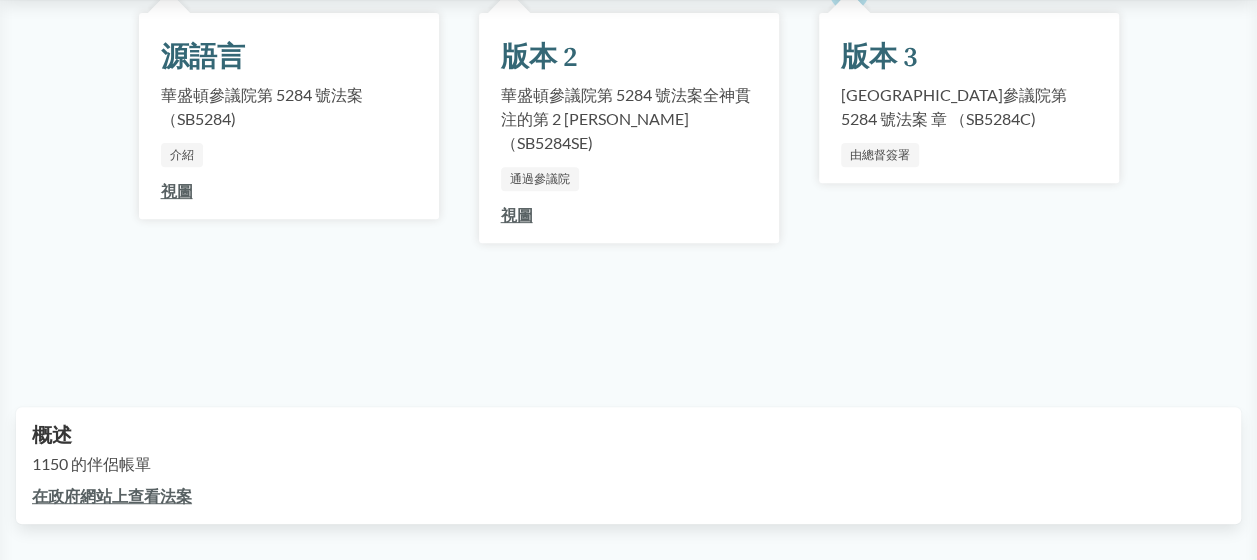 click on "在政府網站上查看法案" at bounding box center [112, 495] 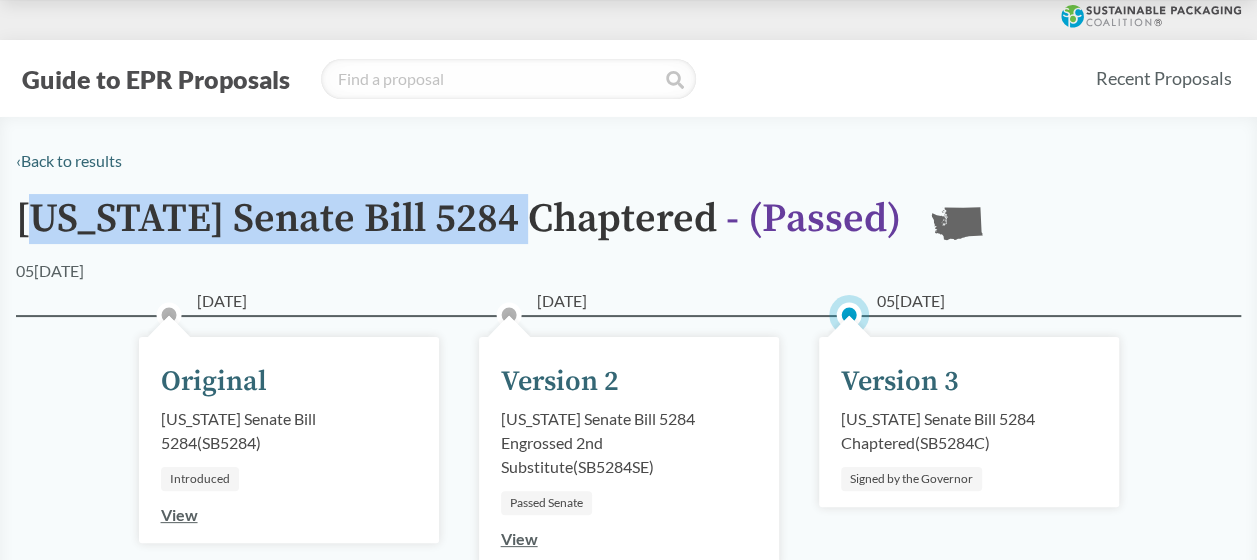 drag, startPoint x: 42, startPoint y: 219, endPoint x: 544, endPoint y: 227, distance: 502.06375 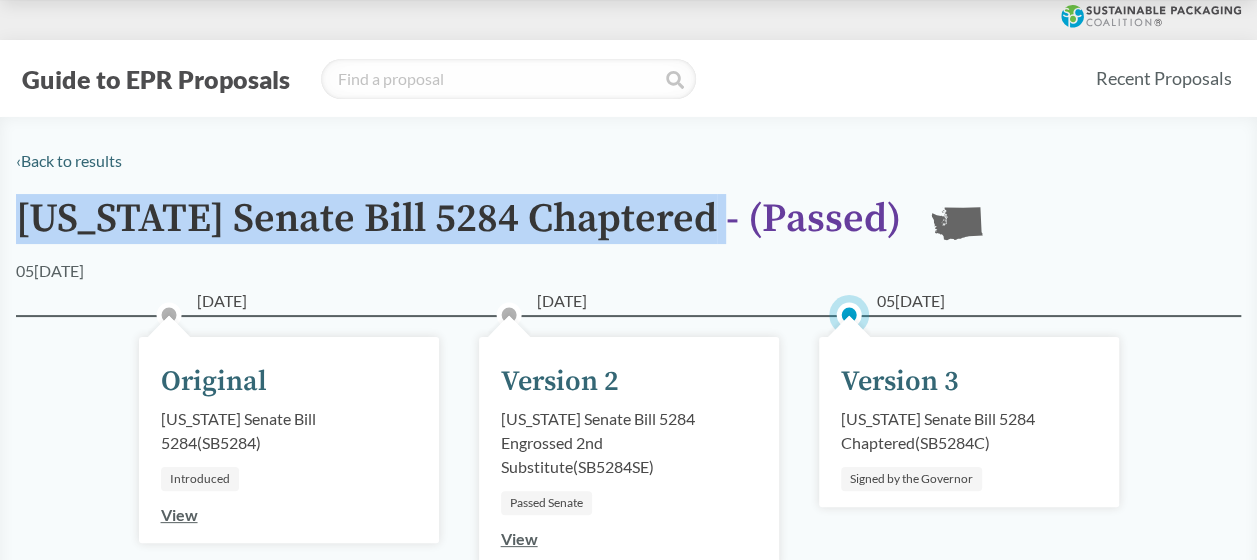drag, startPoint x: 18, startPoint y: 220, endPoint x: 730, endPoint y: 218, distance: 712.0028 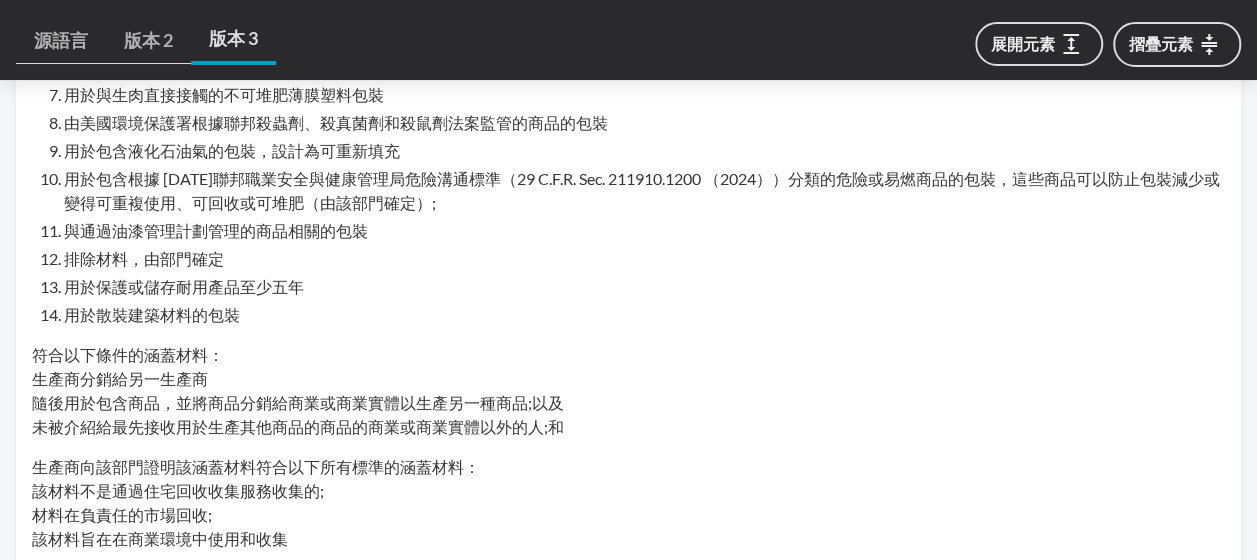 scroll, scrollTop: 2100, scrollLeft: 0, axis: vertical 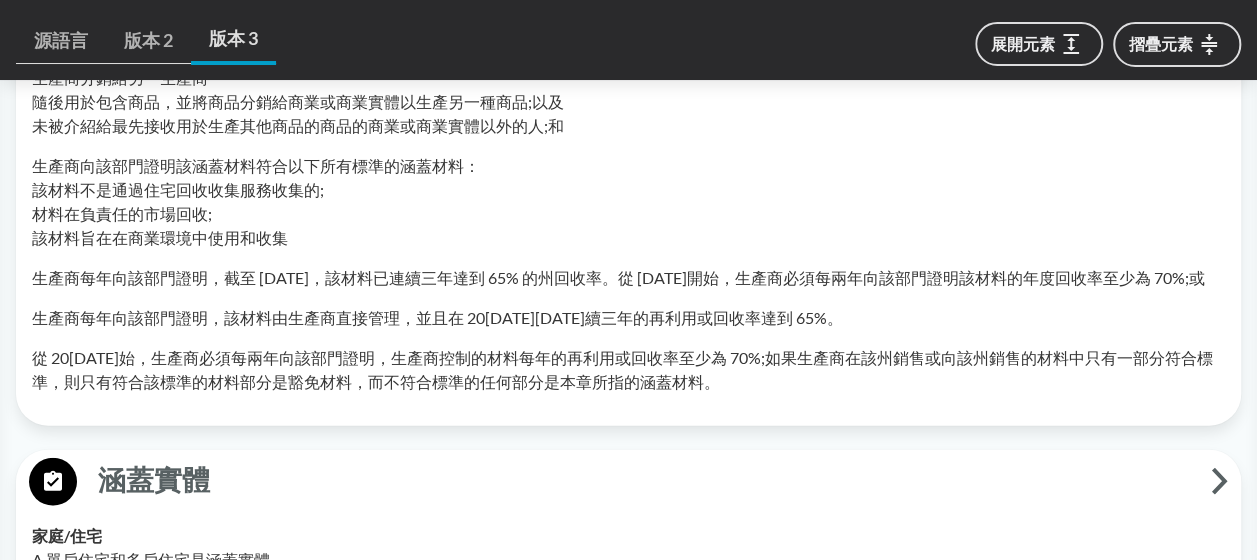drag, startPoint x: 38, startPoint y: 342, endPoint x: 930, endPoint y: 337, distance: 892.01404 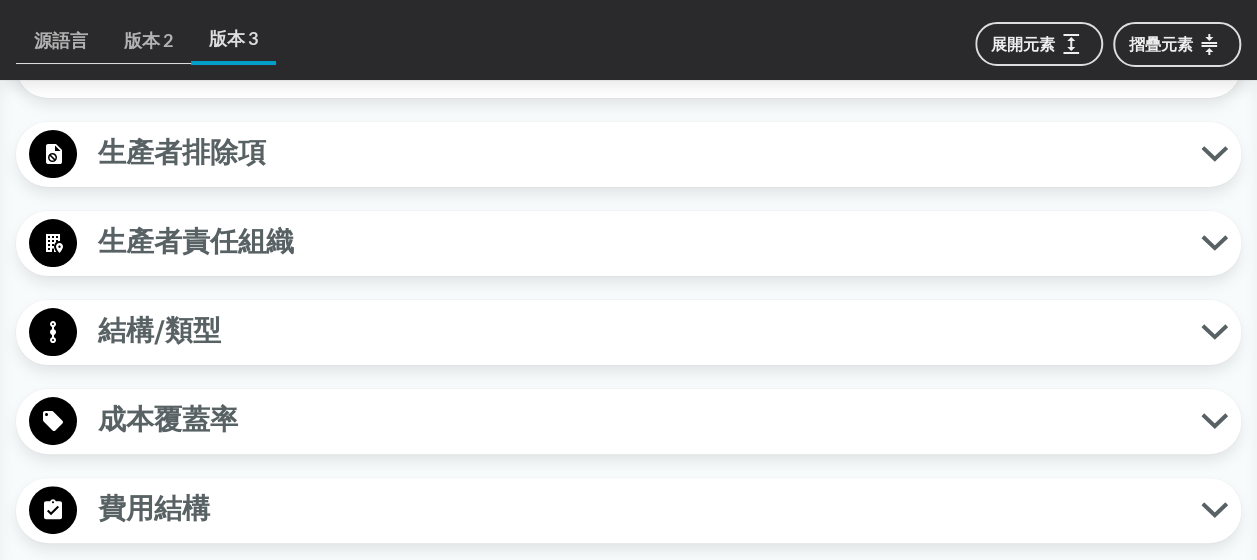 scroll, scrollTop: 3700, scrollLeft: 0, axis: vertical 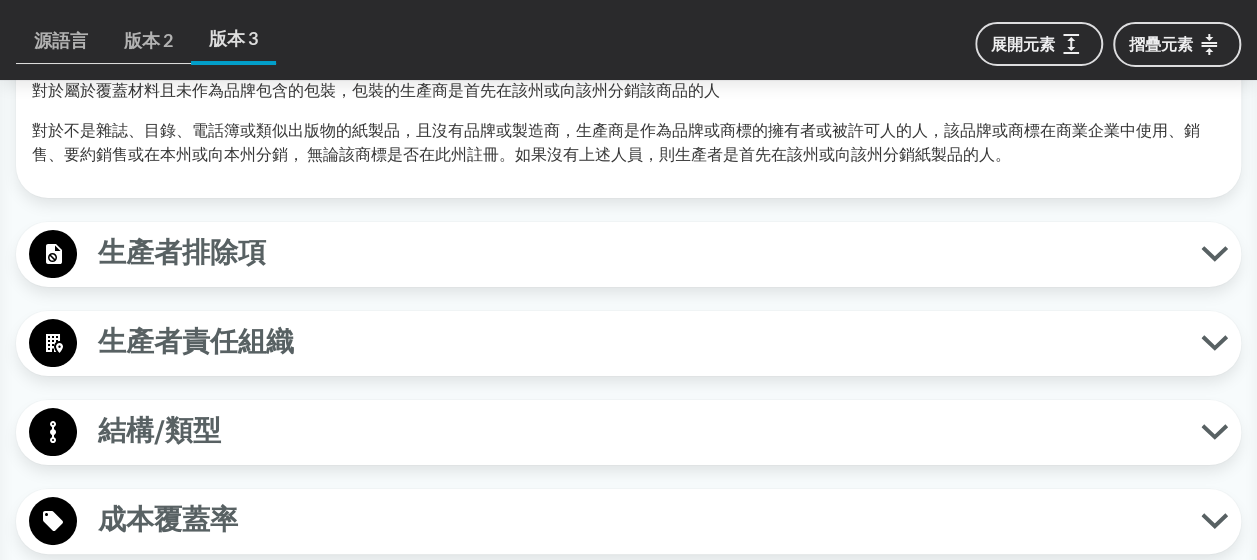 click on "生產者排除項" at bounding box center (639, 253) 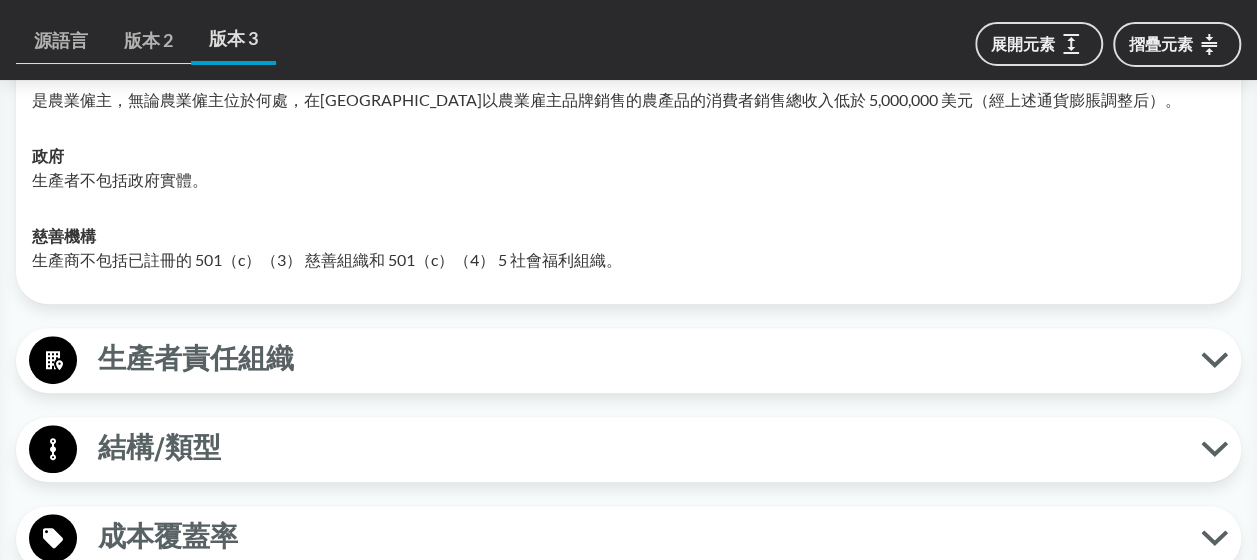 scroll, scrollTop: 4200, scrollLeft: 0, axis: vertical 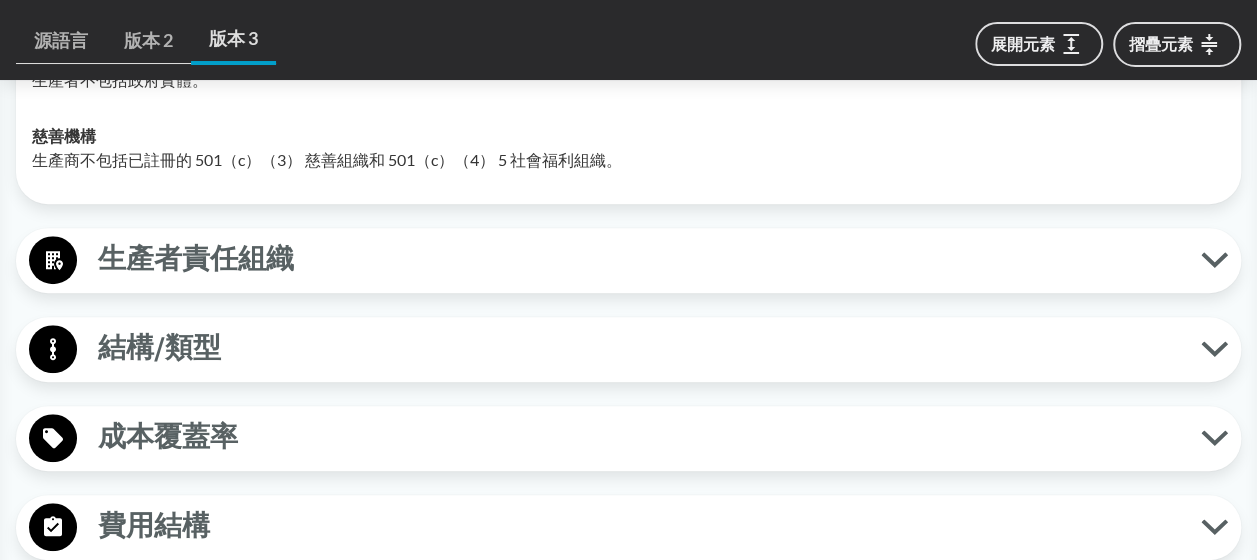 click on "生產者責任組織" at bounding box center (639, 259) 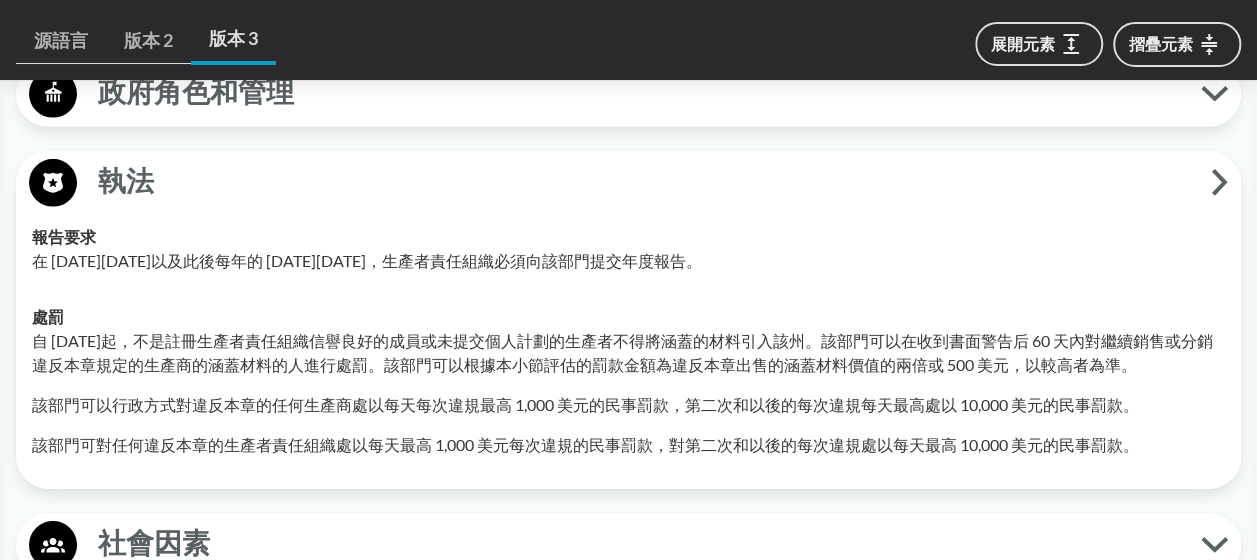 scroll, scrollTop: 6700, scrollLeft: 0, axis: vertical 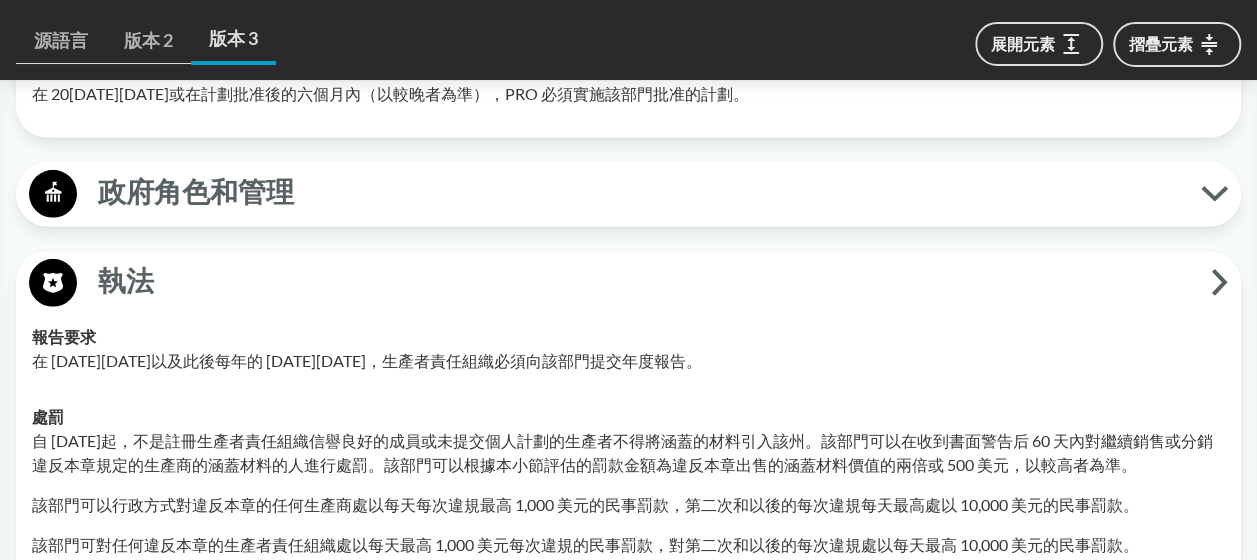 click on "政府角色和管理" at bounding box center [639, 193] 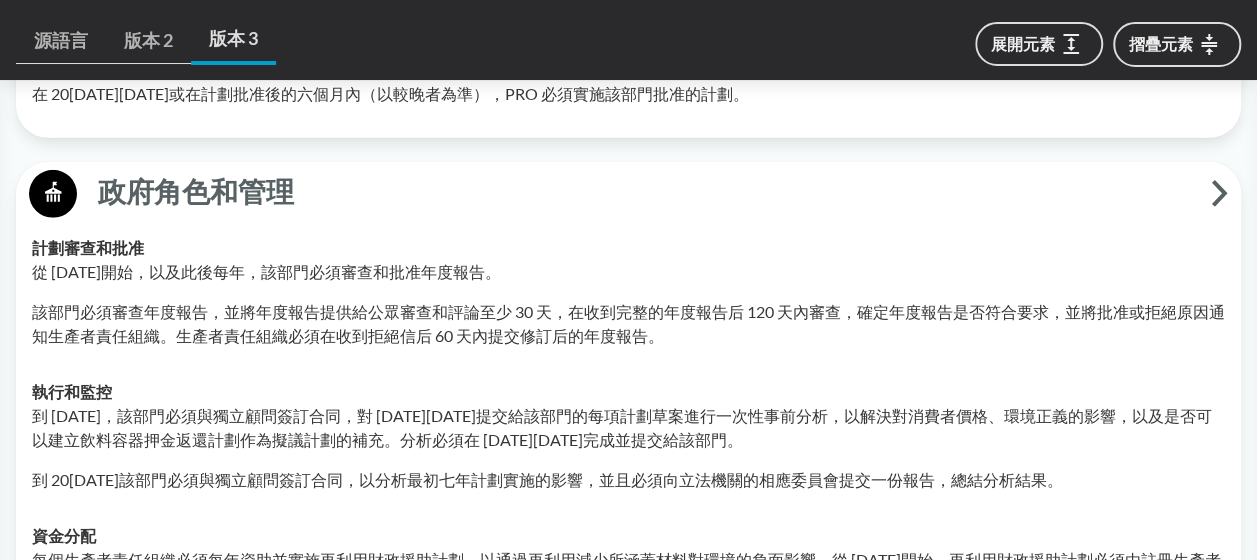 click on "政府角色和管理" at bounding box center (644, 193) 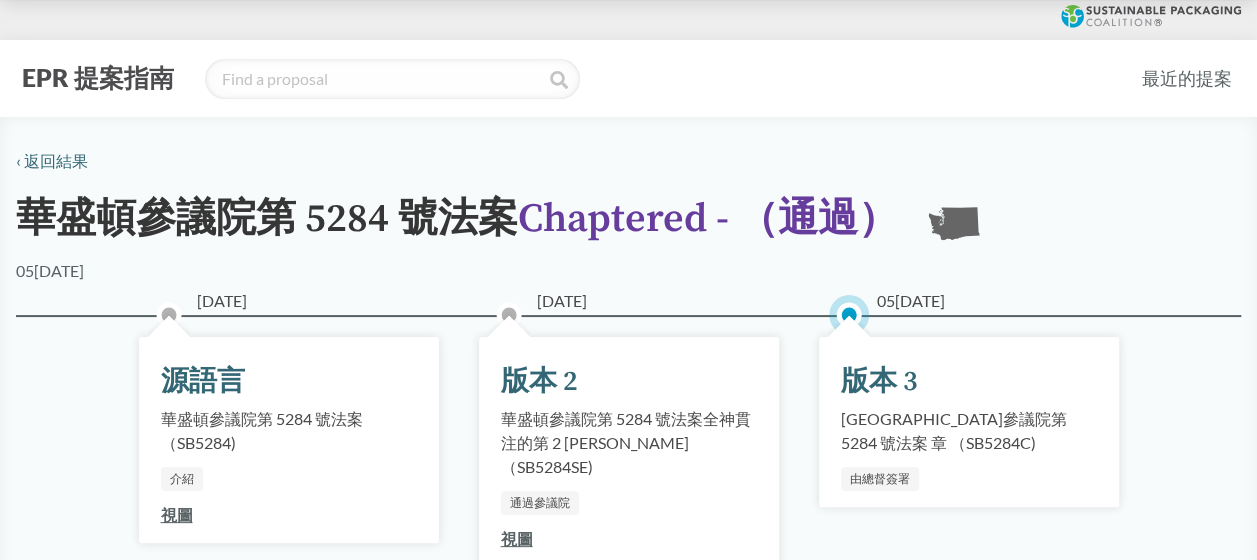 scroll, scrollTop: 100, scrollLeft: 0, axis: vertical 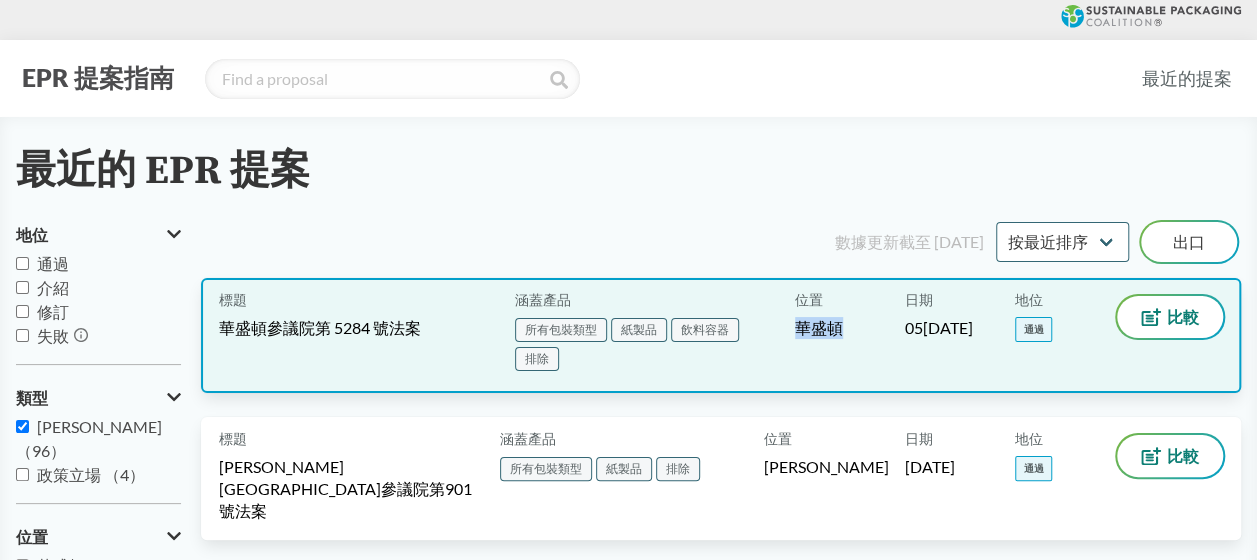 drag, startPoint x: 796, startPoint y: 330, endPoint x: 859, endPoint y: 330, distance: 63 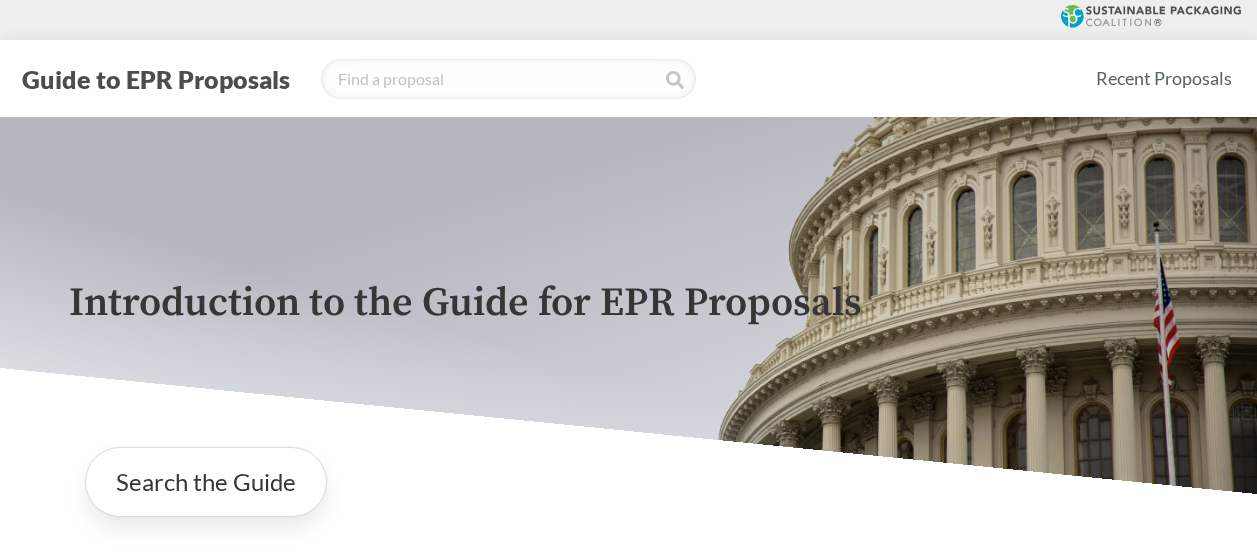 scroll, scrollTop: 0, scrollLeft: 0, axis: both 